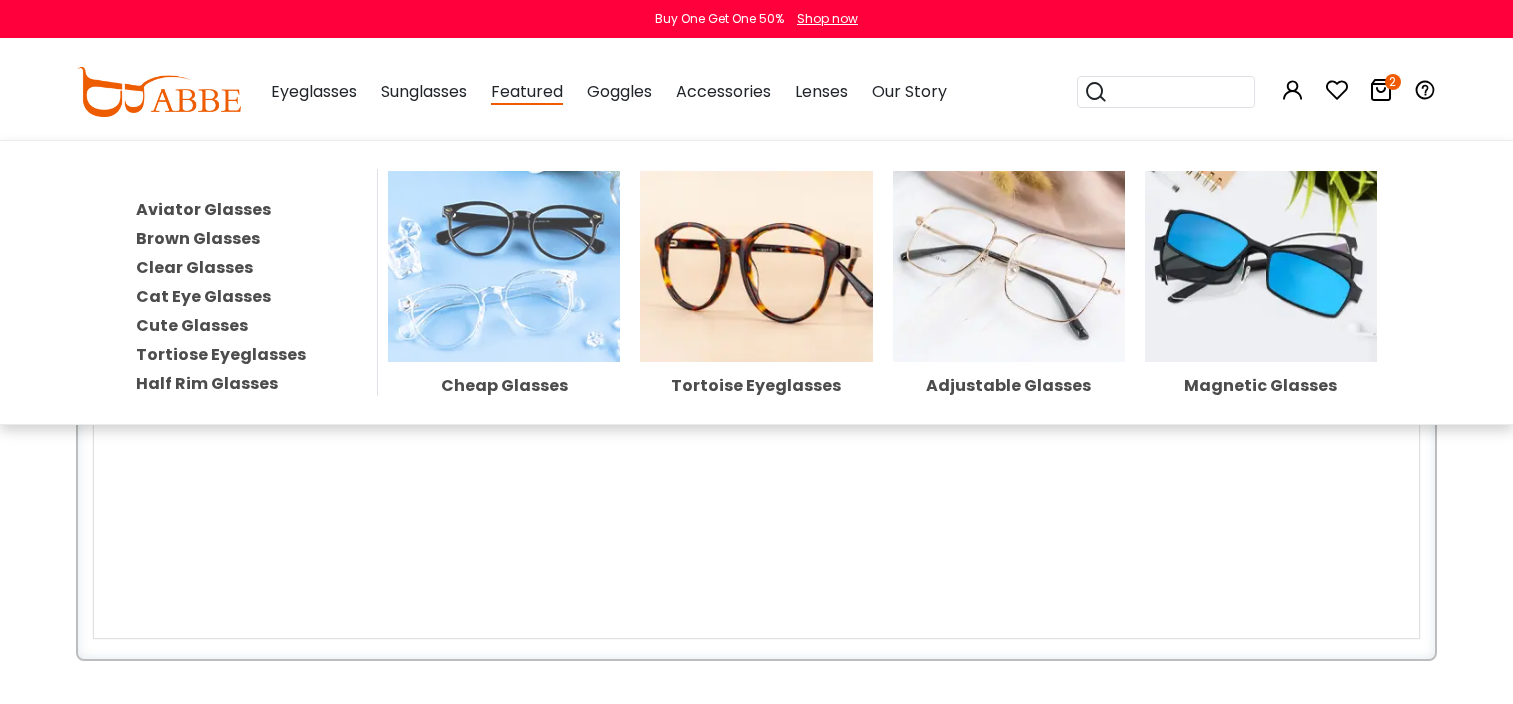 scroll, scrollTop: 0, scrollLeft: 0, axis: both 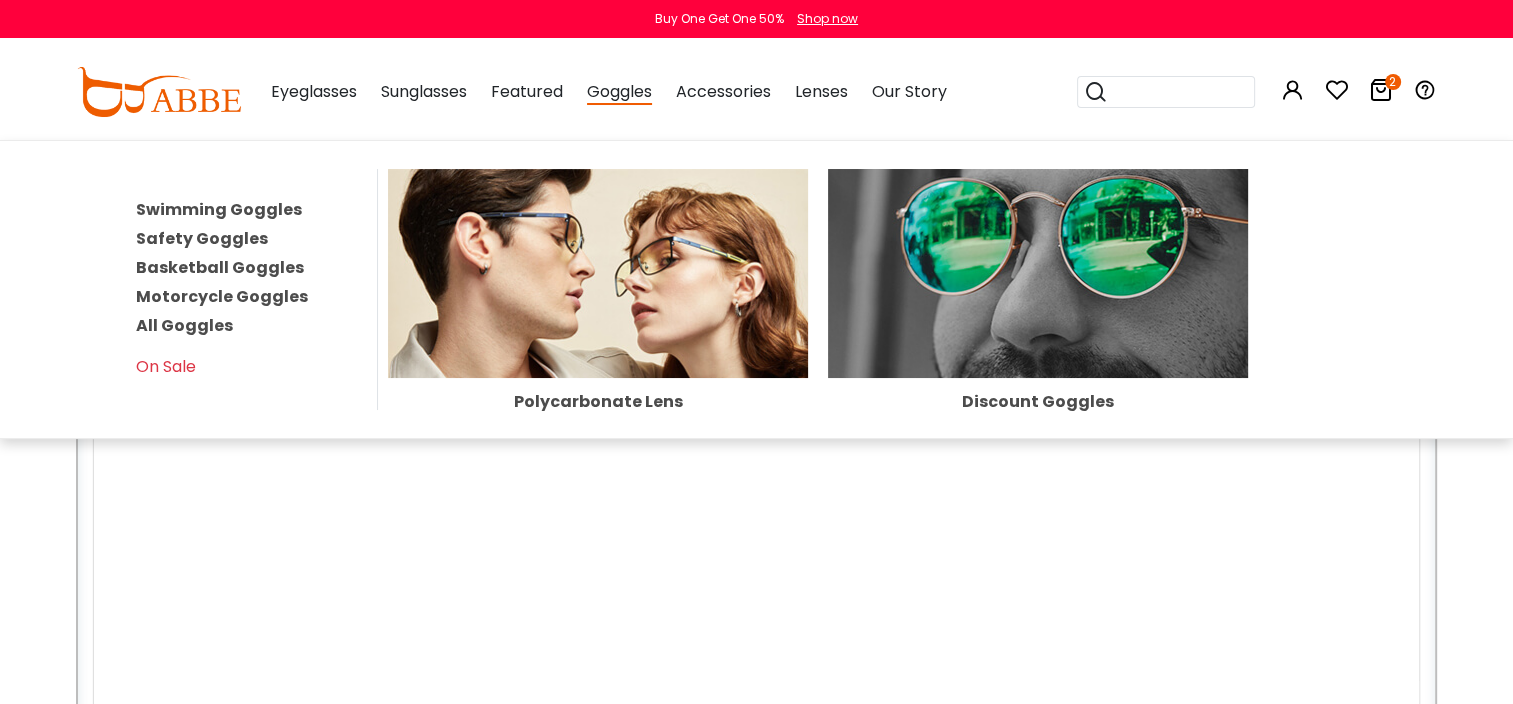 click on "Safety Goggles" at bounding box center [202, 238] 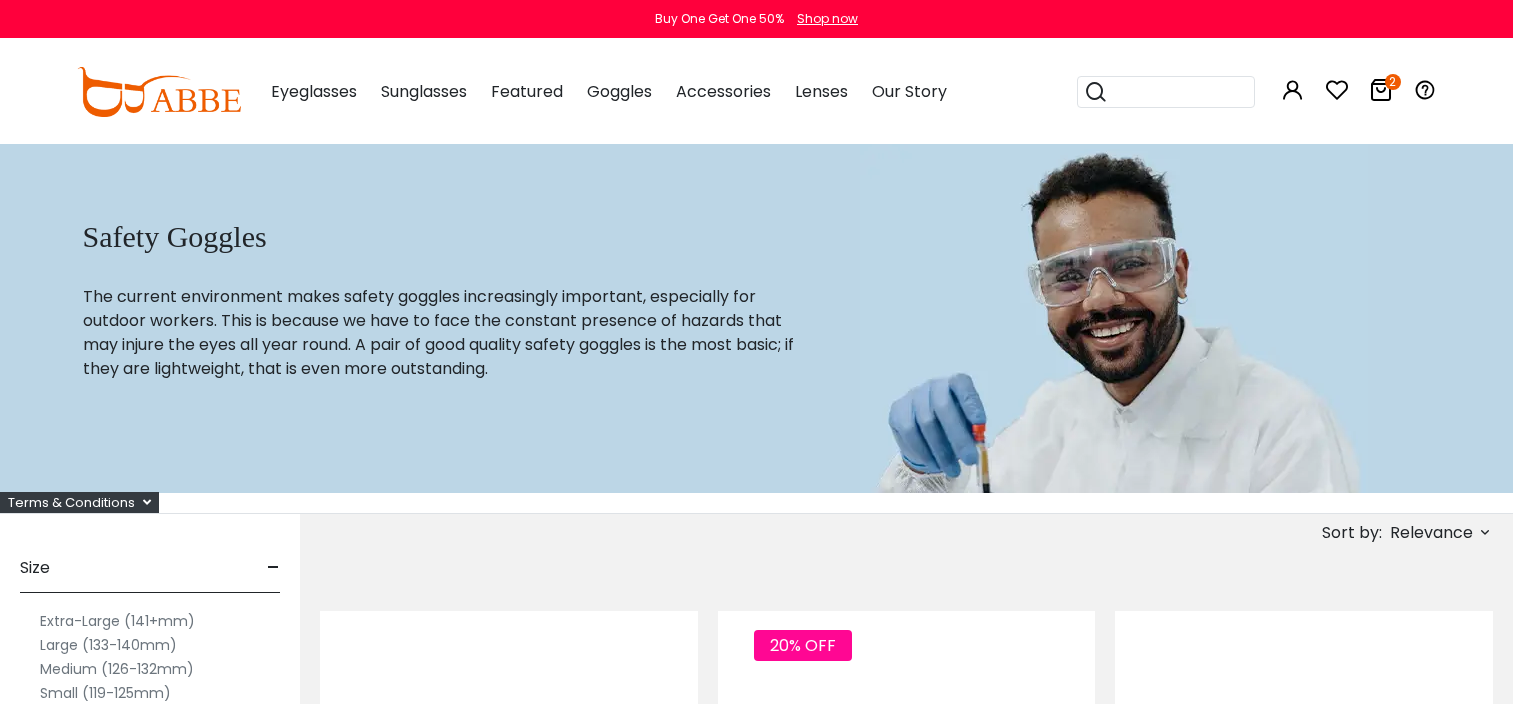 scroll, scrollTop: 0, scrollLeft: 0, axis: both 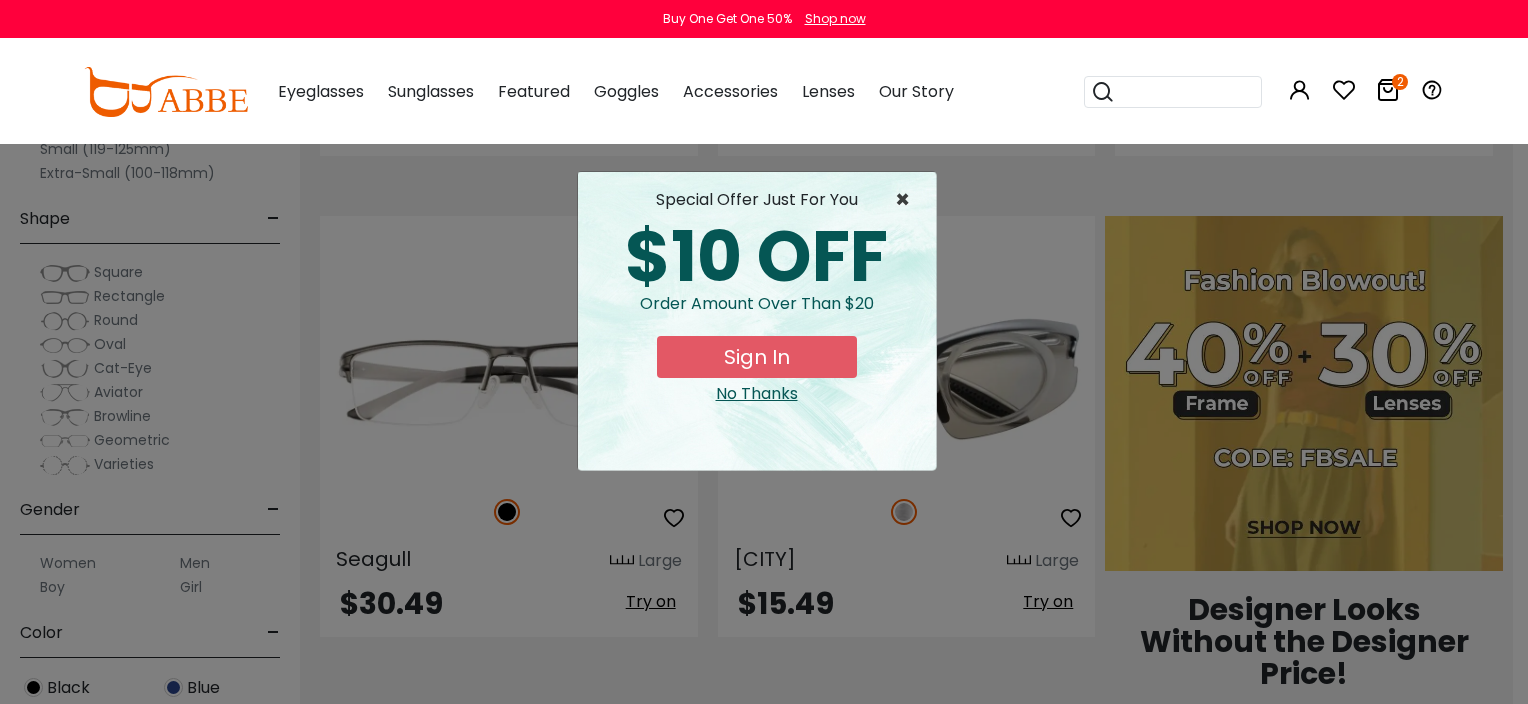 click on "×" at bounding box center [907, 200] 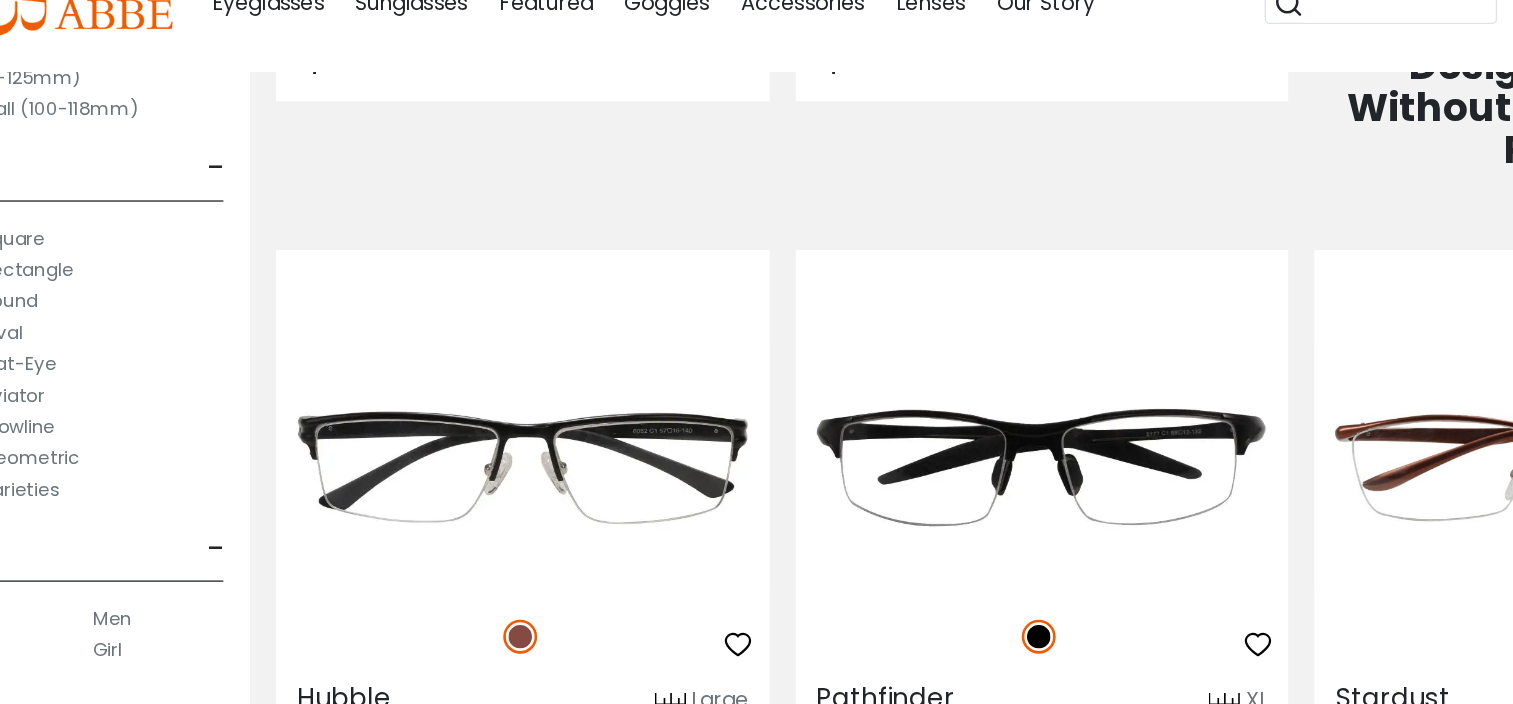 scroll, scrollTop: 1346, scrollLeft: 0, axis: vertical 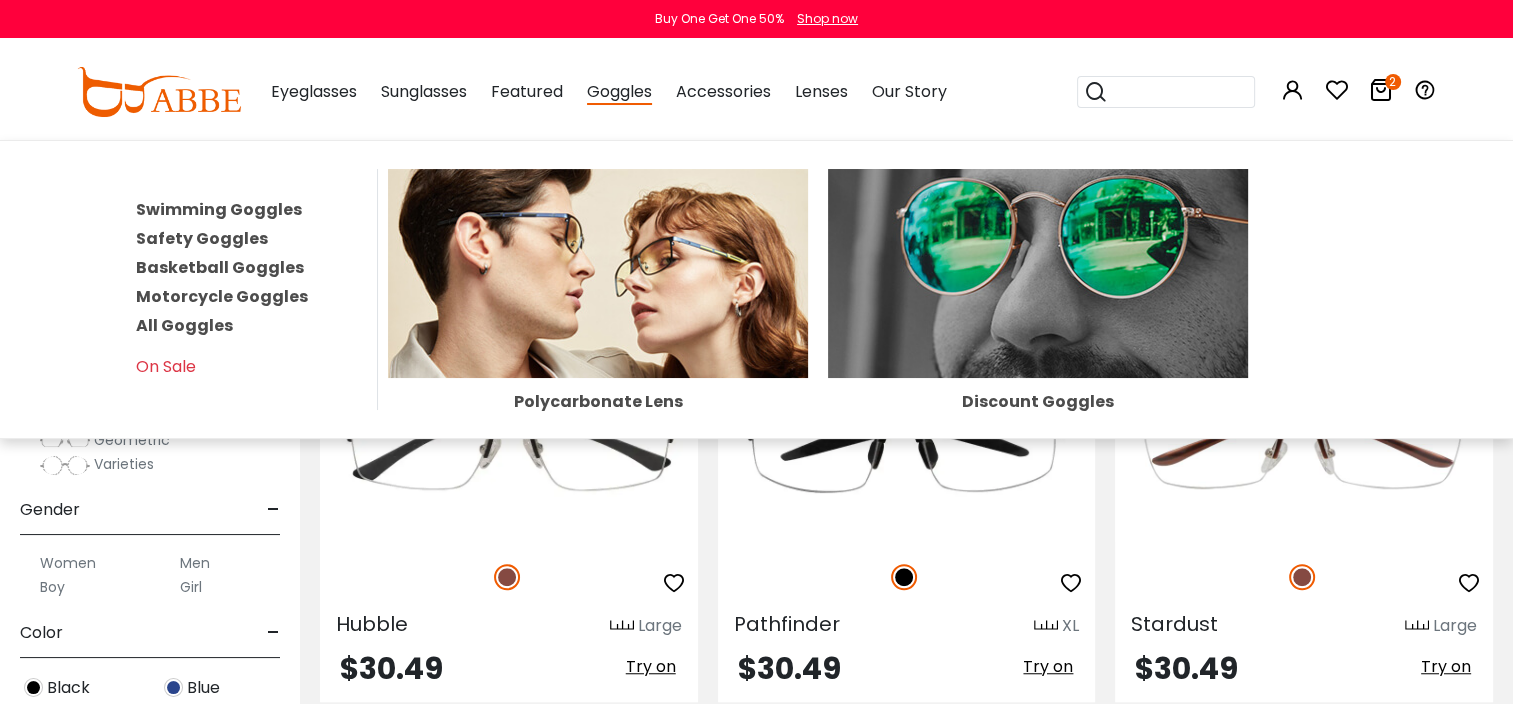 click on "Swimming Goggles" at bounding box center (219, 209) 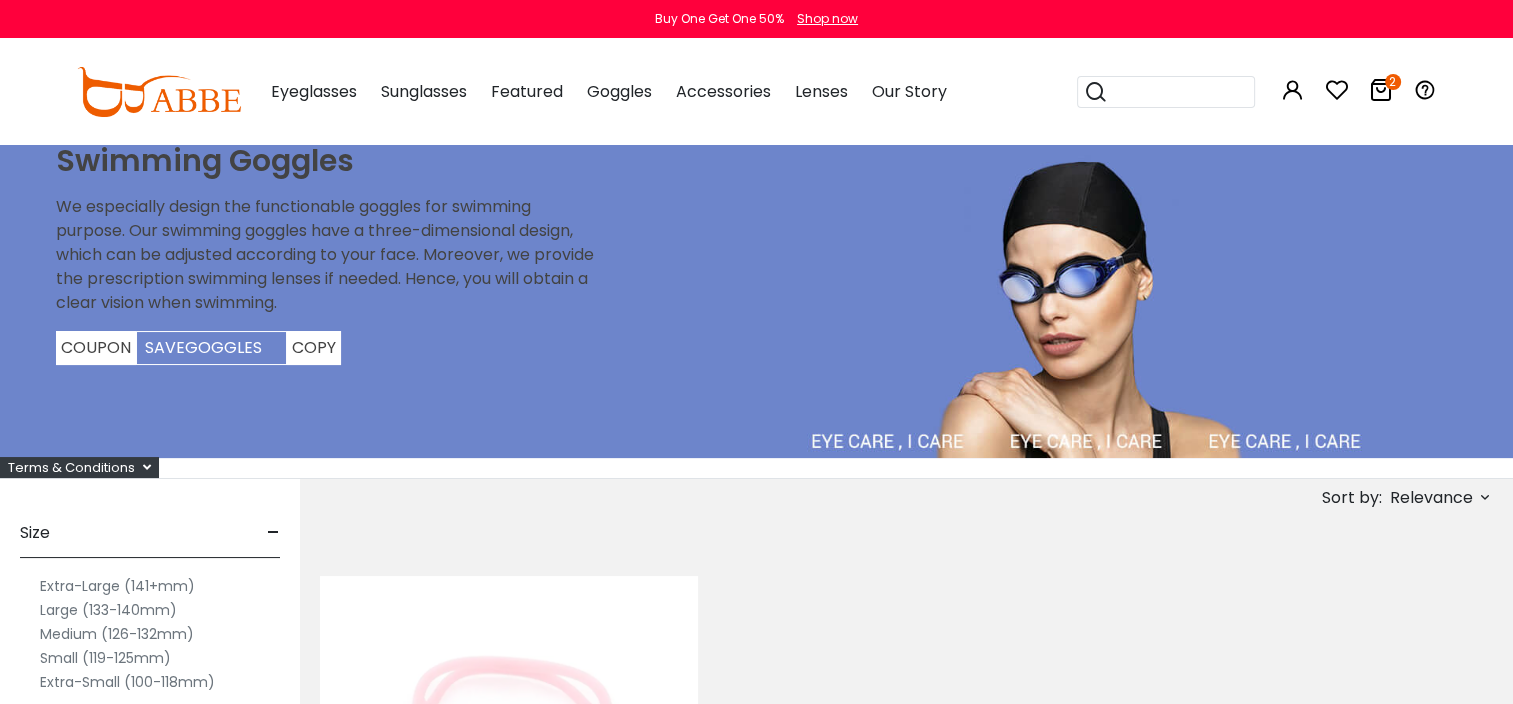 scroll, scrollTop: 0, scrollLeft: 0, axis: both 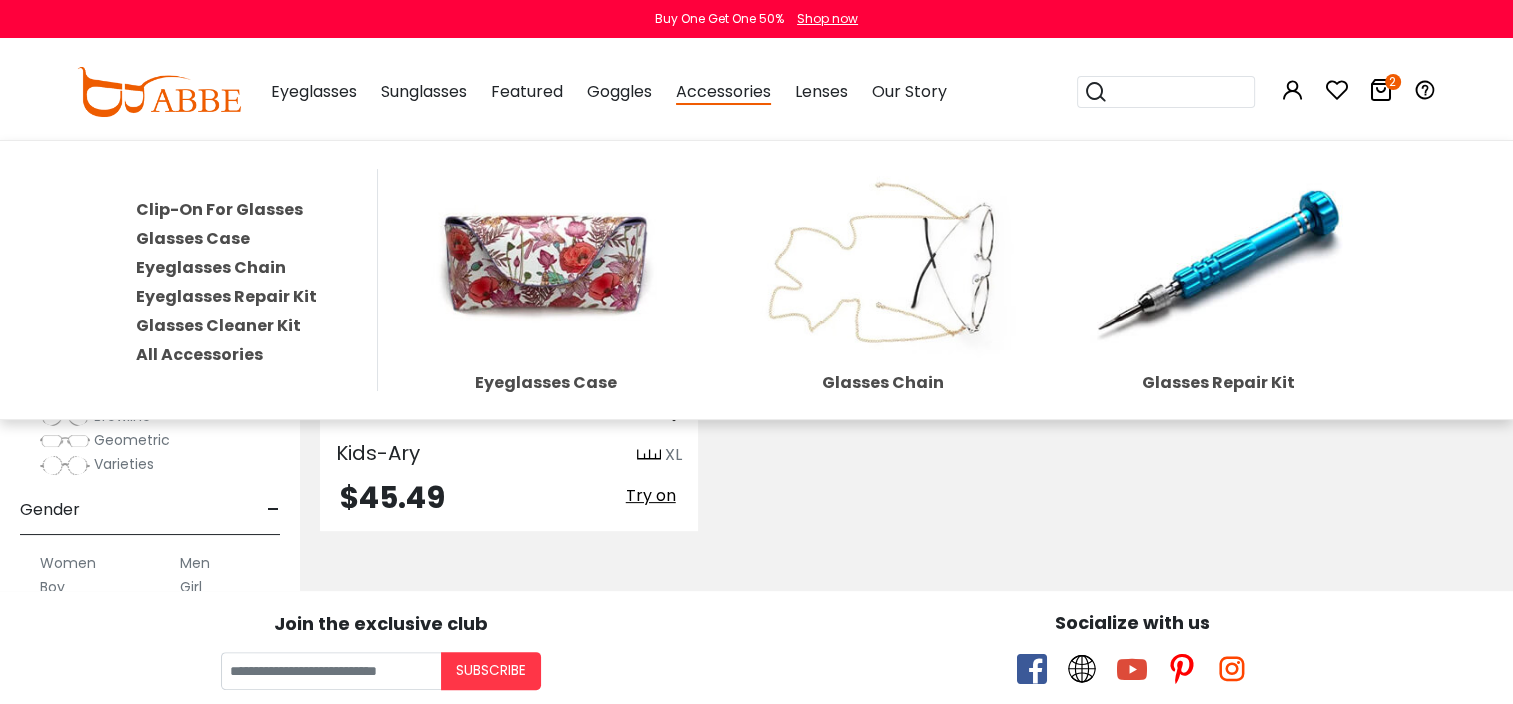 click at bounding box center [546, 264] 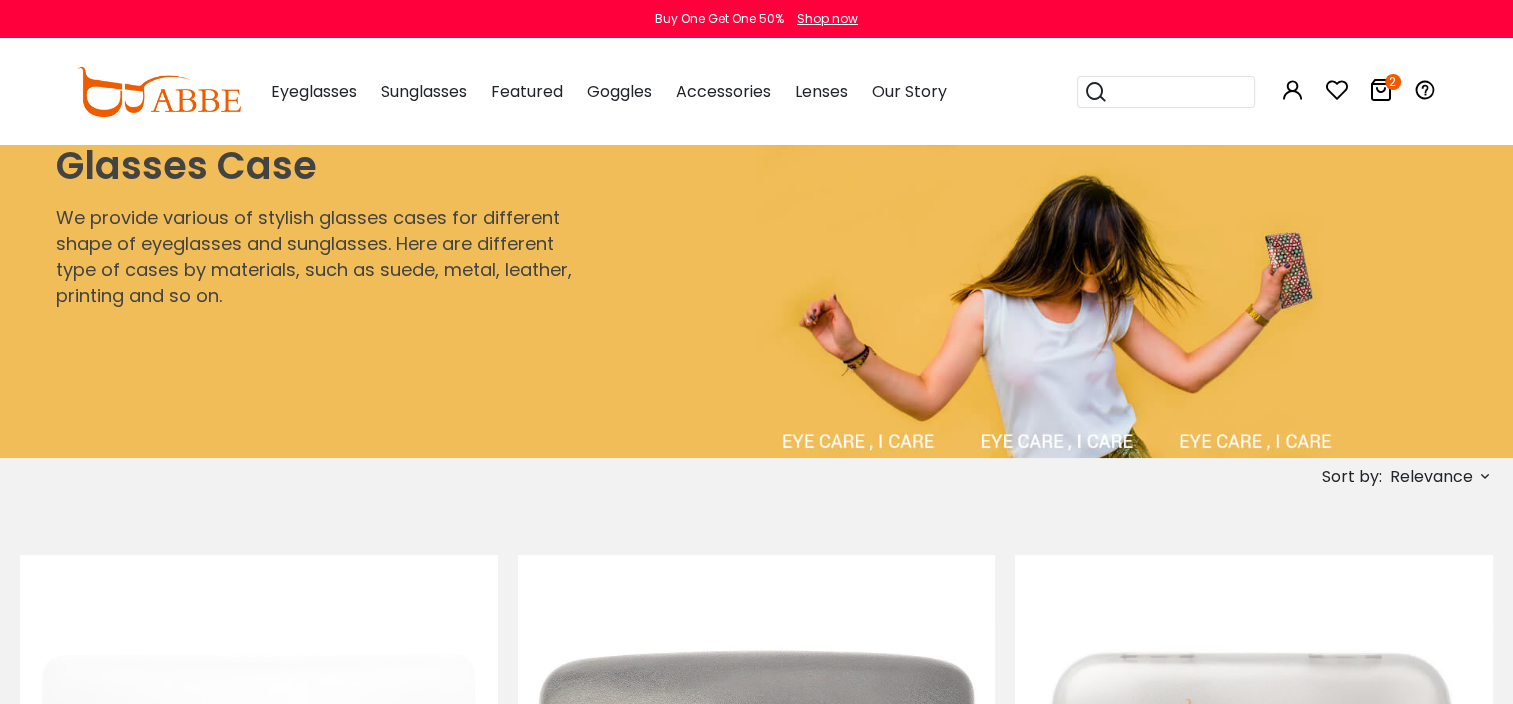 scroll, scrollTop: 0, scrollLeft: 0, axis: both 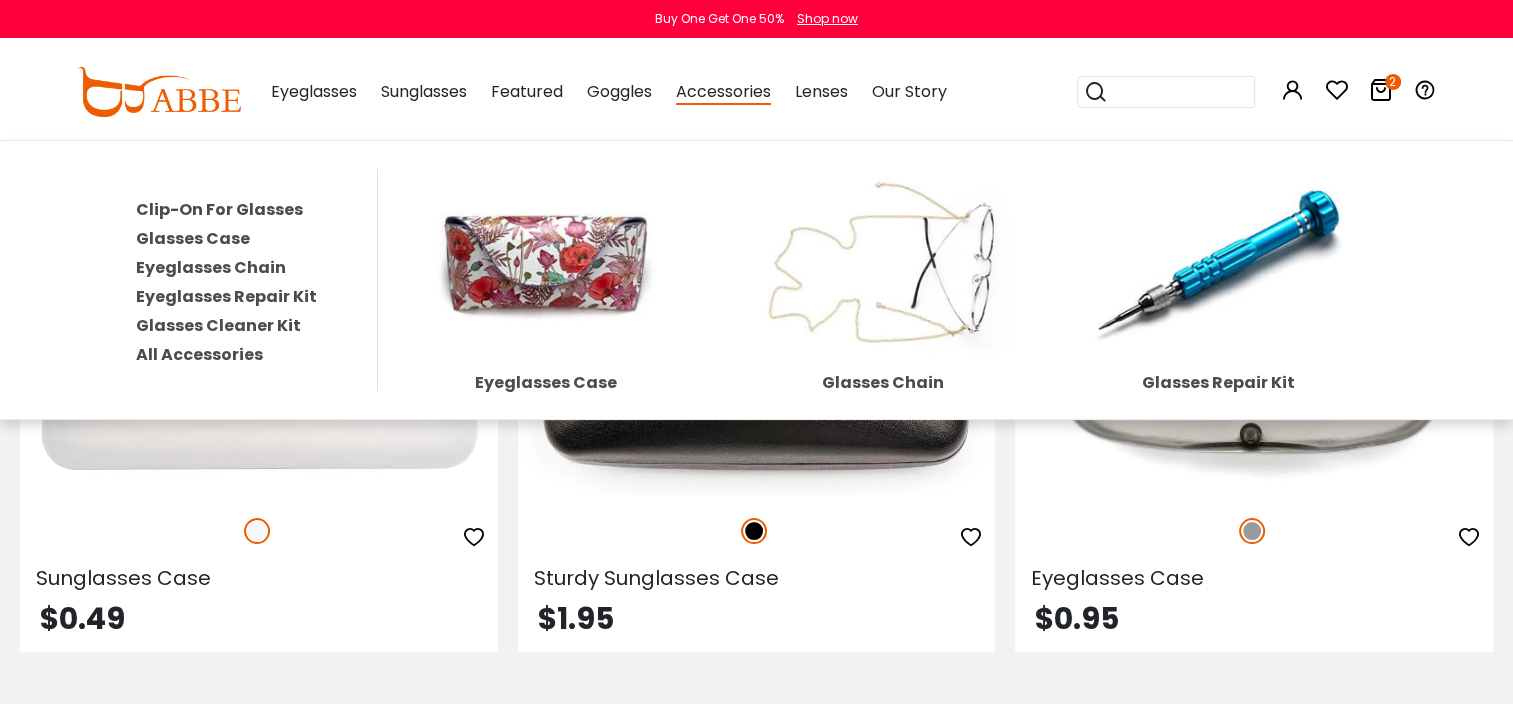 click on "All Accessories" at bounding box center [199, 354] 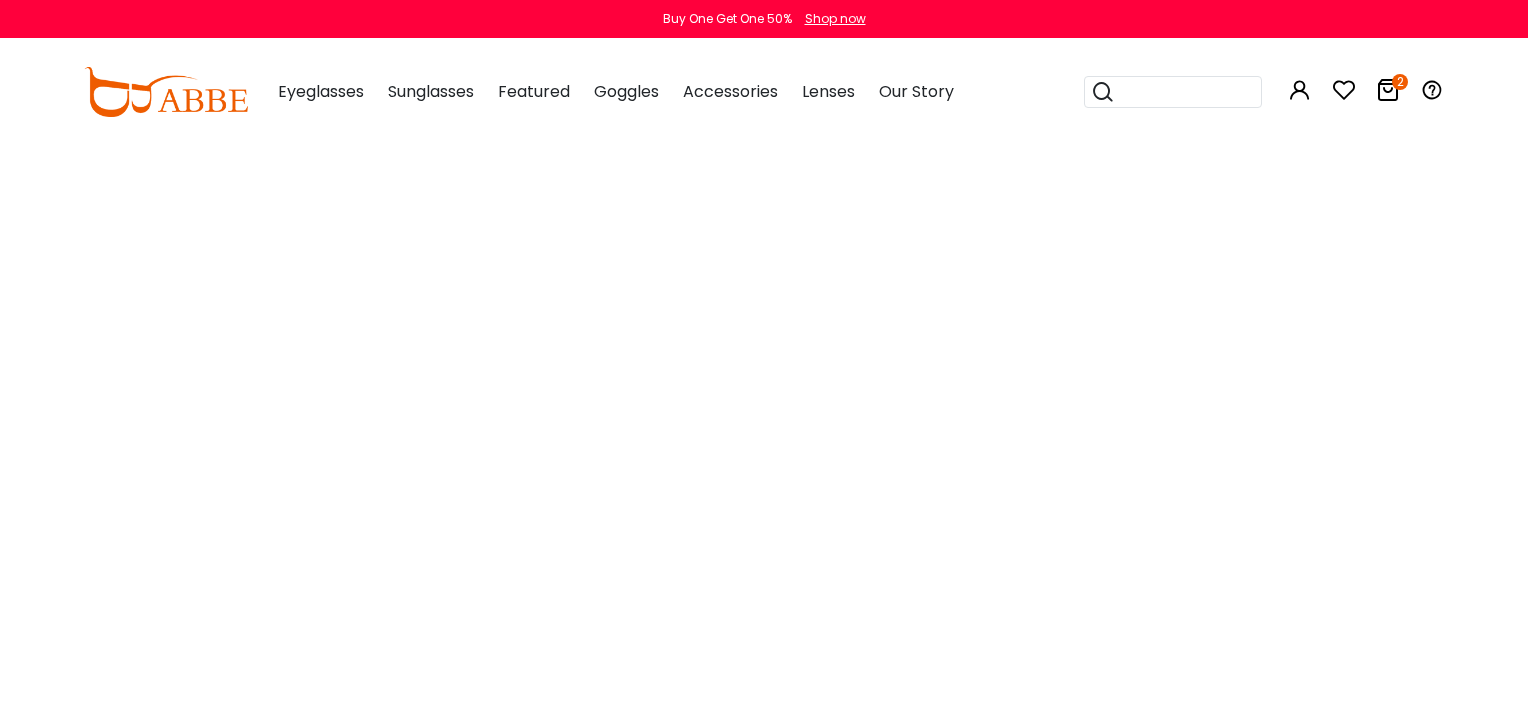 scroll, scrollTop: 0, scrollLeft: 0, axis: both 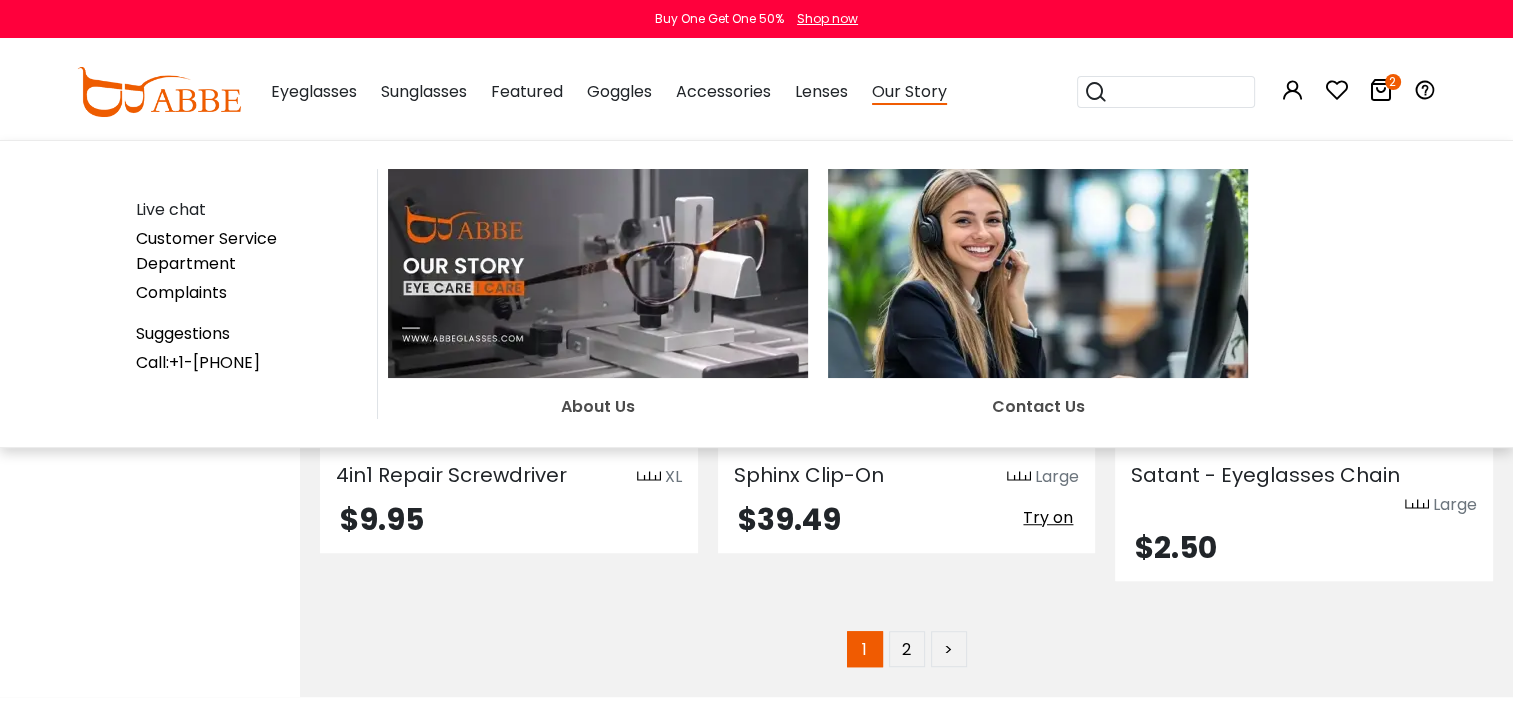 click on "Our Story" at bounding box center [909, 92] 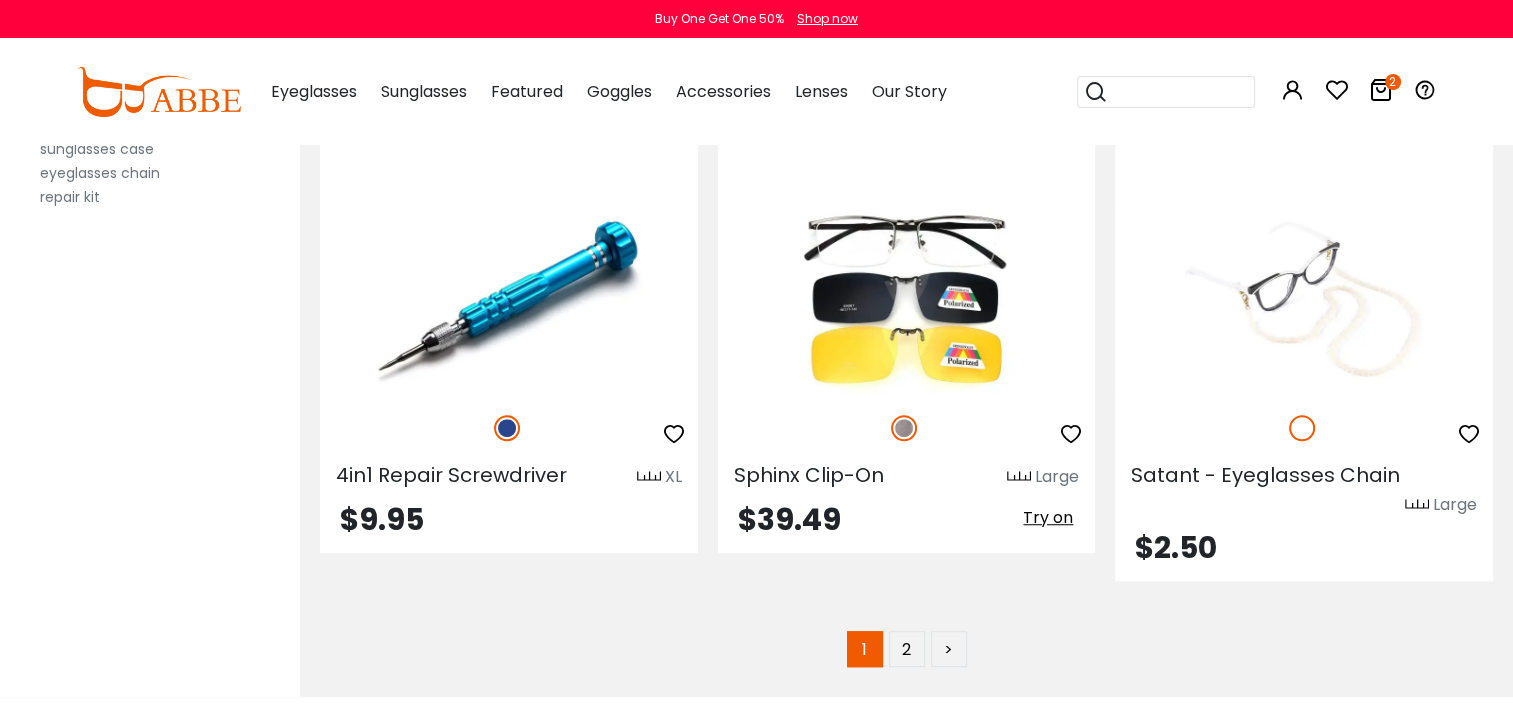 click on "Our Story" at bounding box center (909, 91) 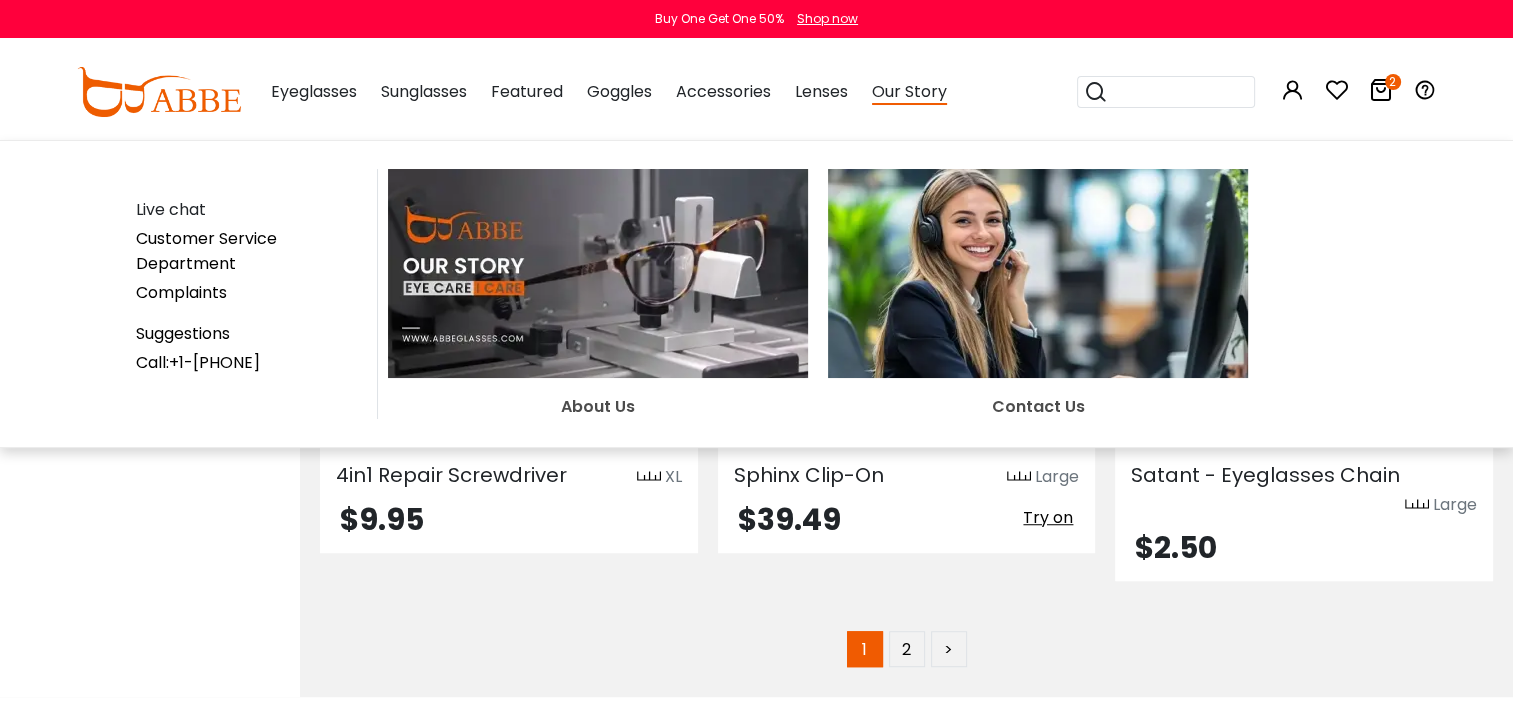click at bounding box center (598, 273) 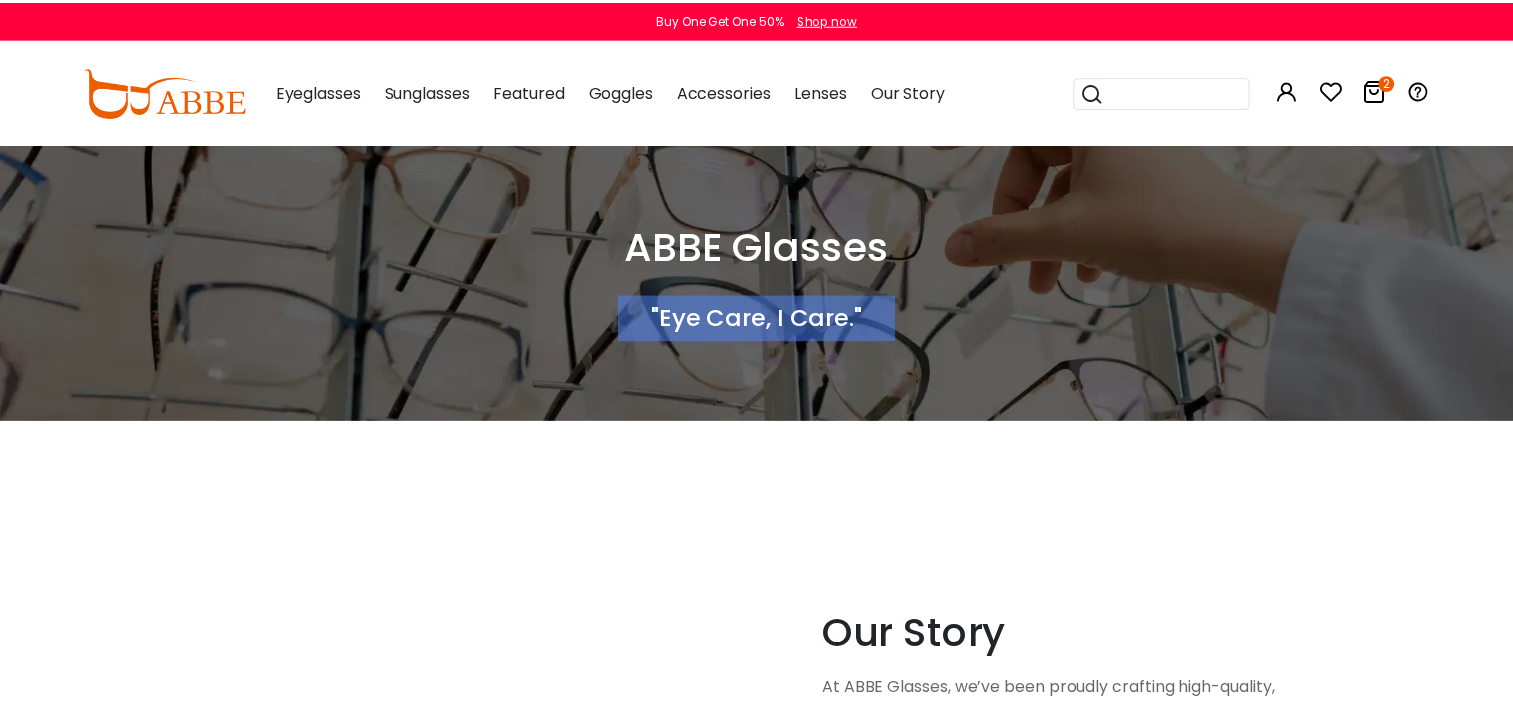 scroll, scrollTop: 0, scrollLeft: 0, axis: both 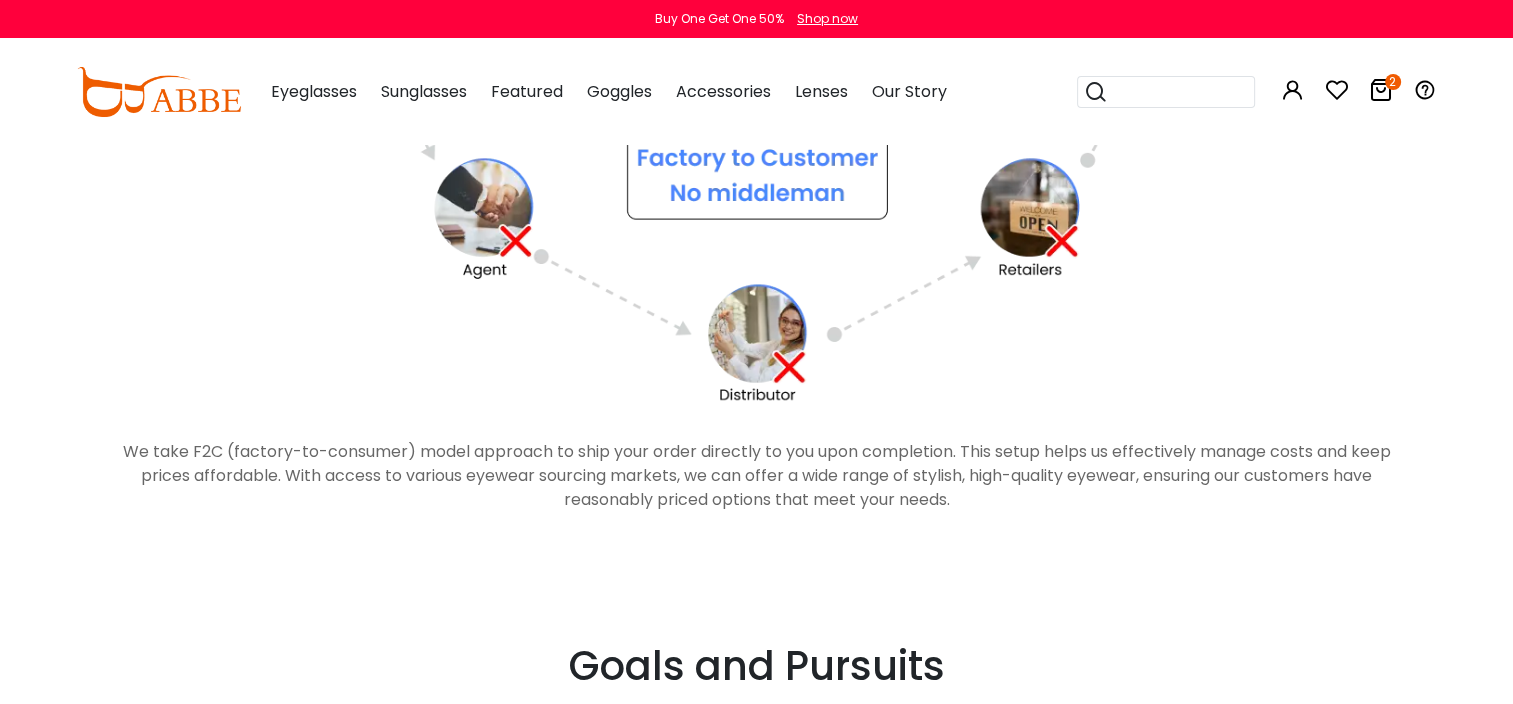 click at bounding box center (1381, 90) 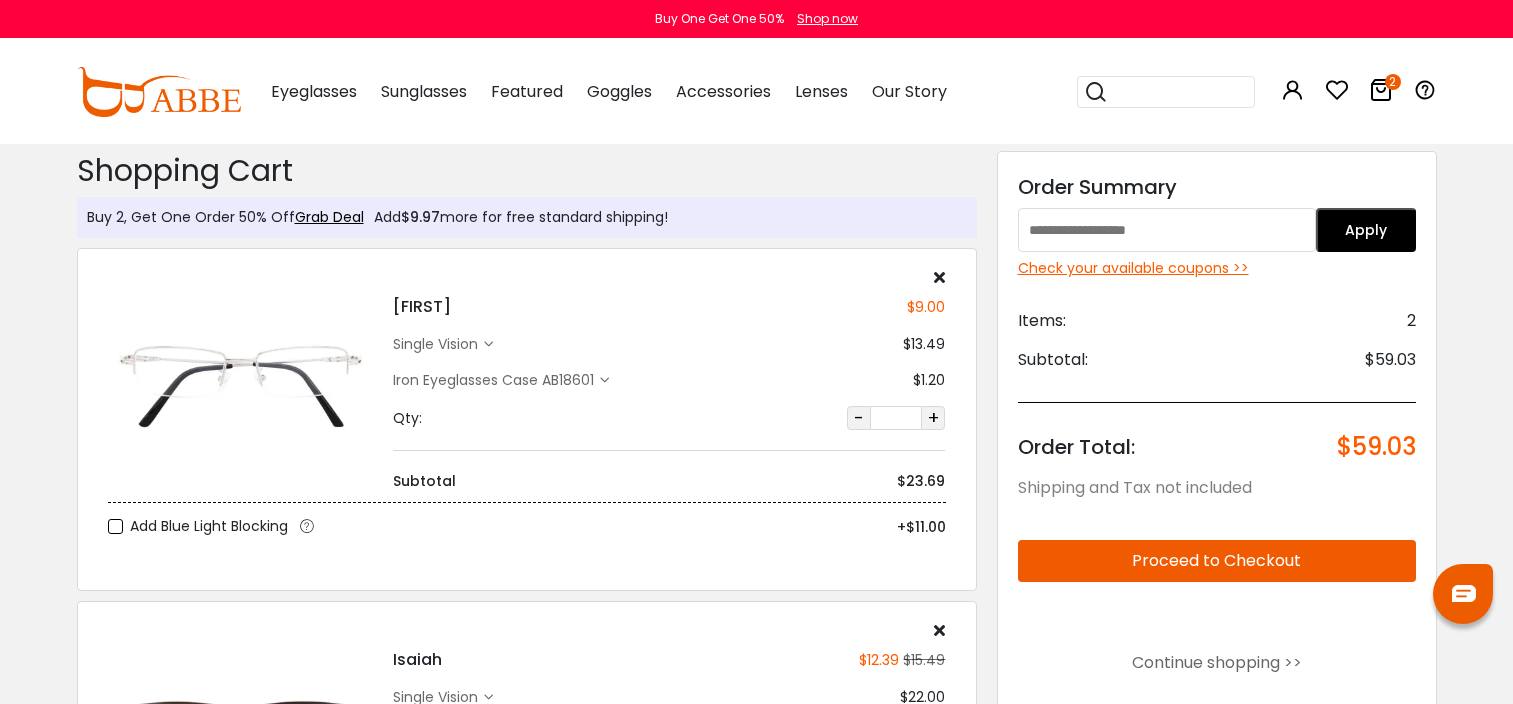 scroll, scrollTop: 0, scrollLeft: 0, axis: both 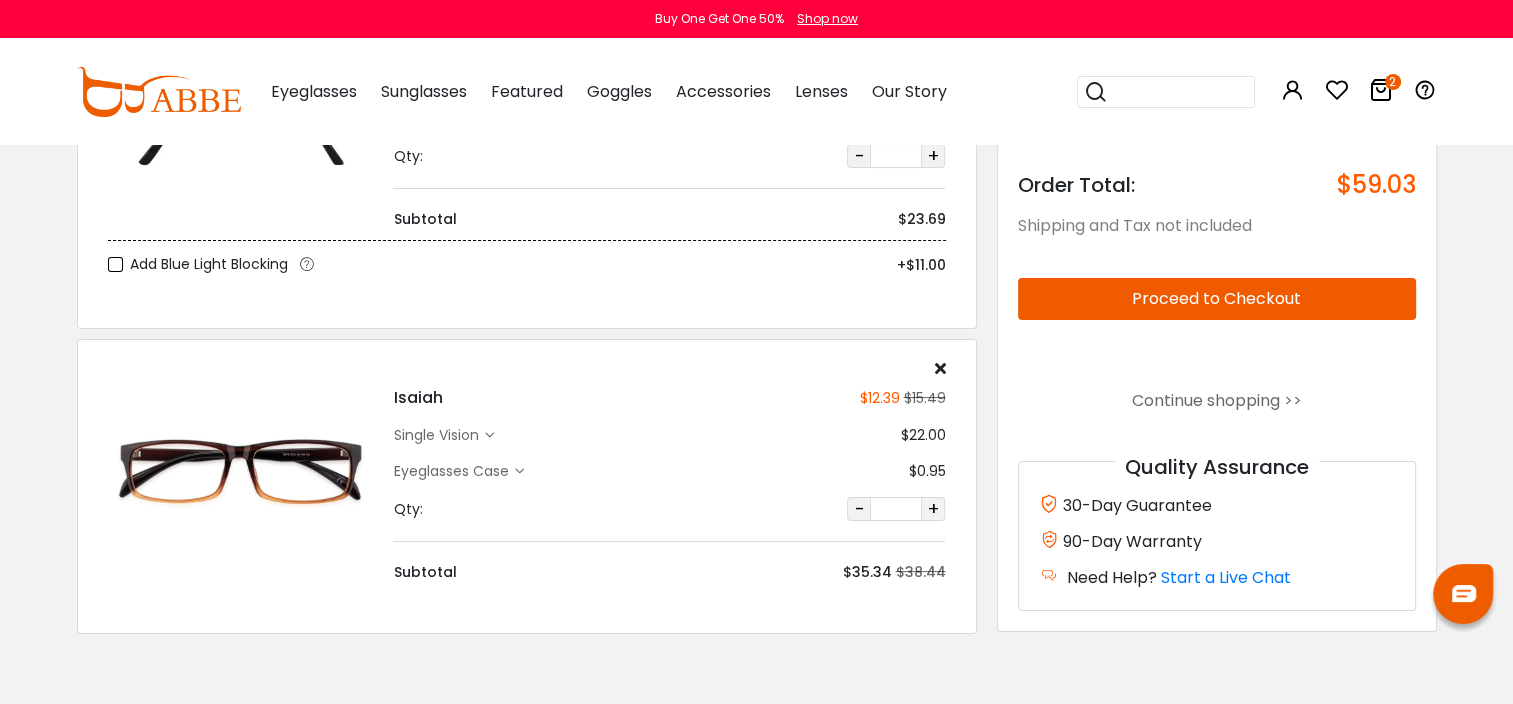 click on "Eyeglasses Case" at bounding box center [453, 471] 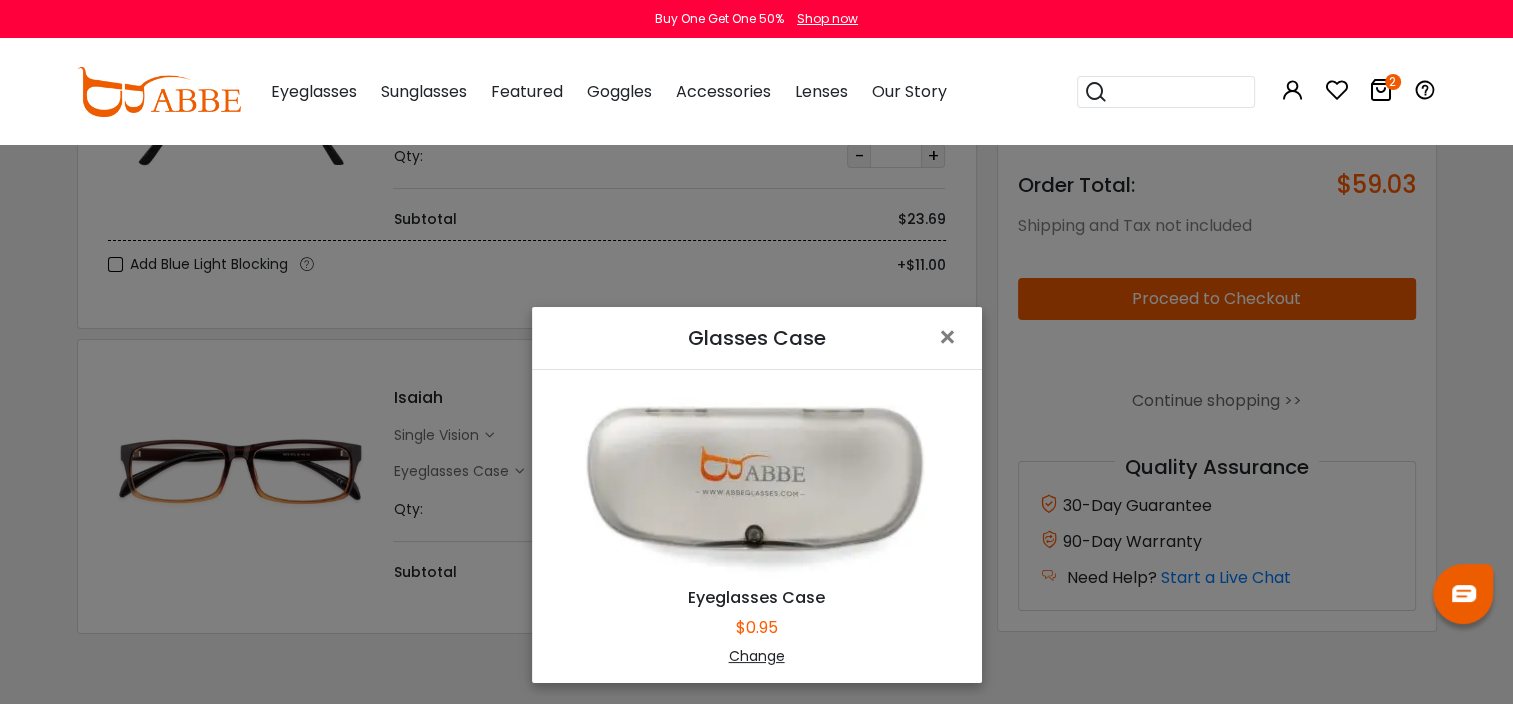 click on "Change" at bounding box center [757, 656] 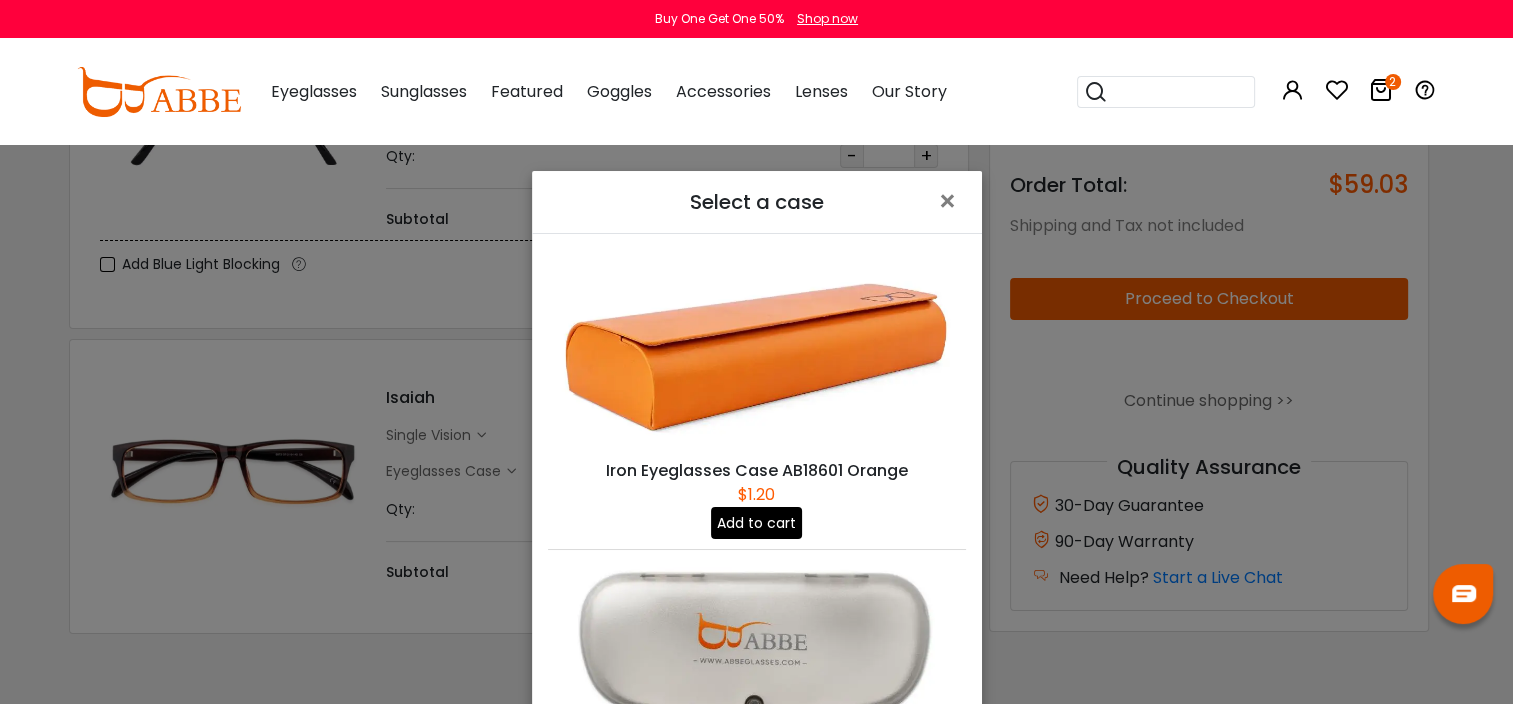 scroll, scrollTop: 0, scrollLeft: 0, axis: both 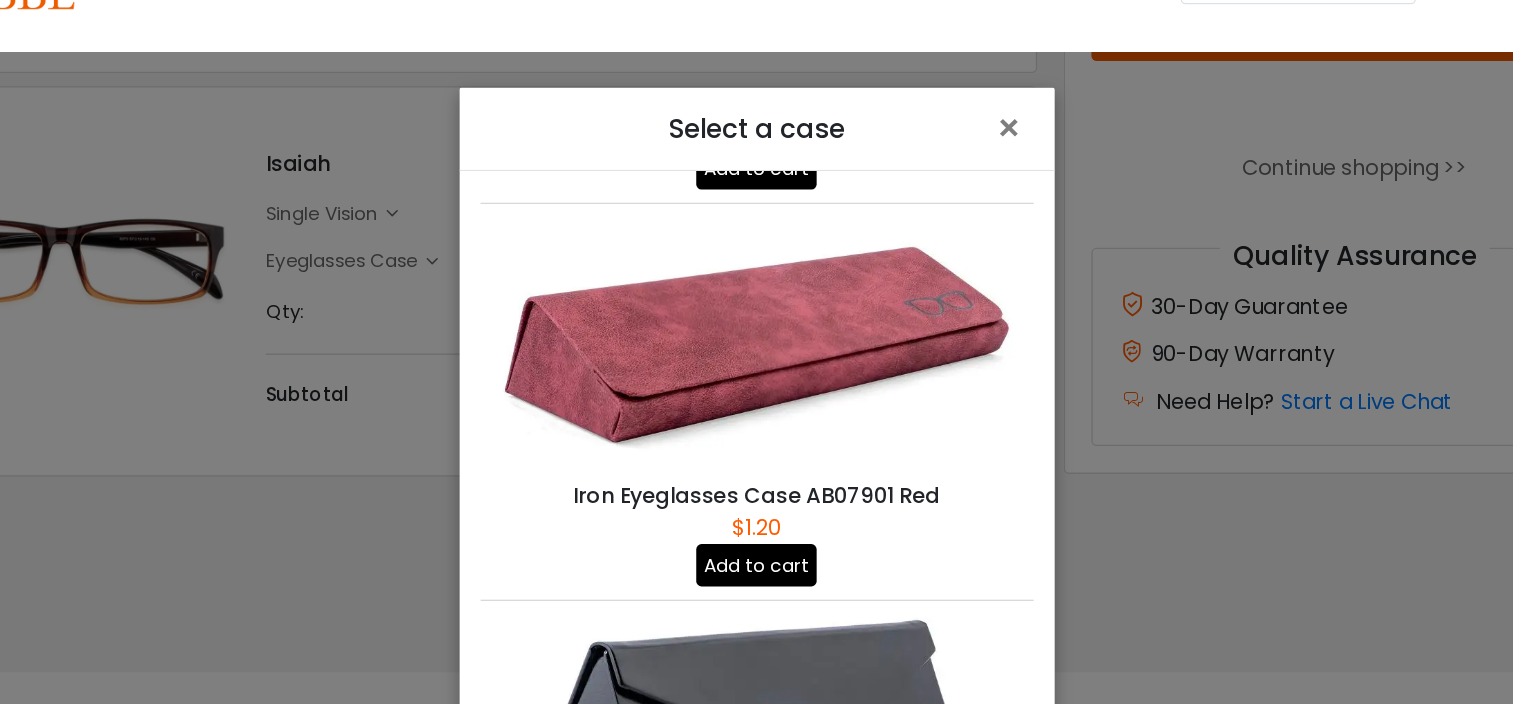 click on "Add to cart" at bounding box center [756, 532] 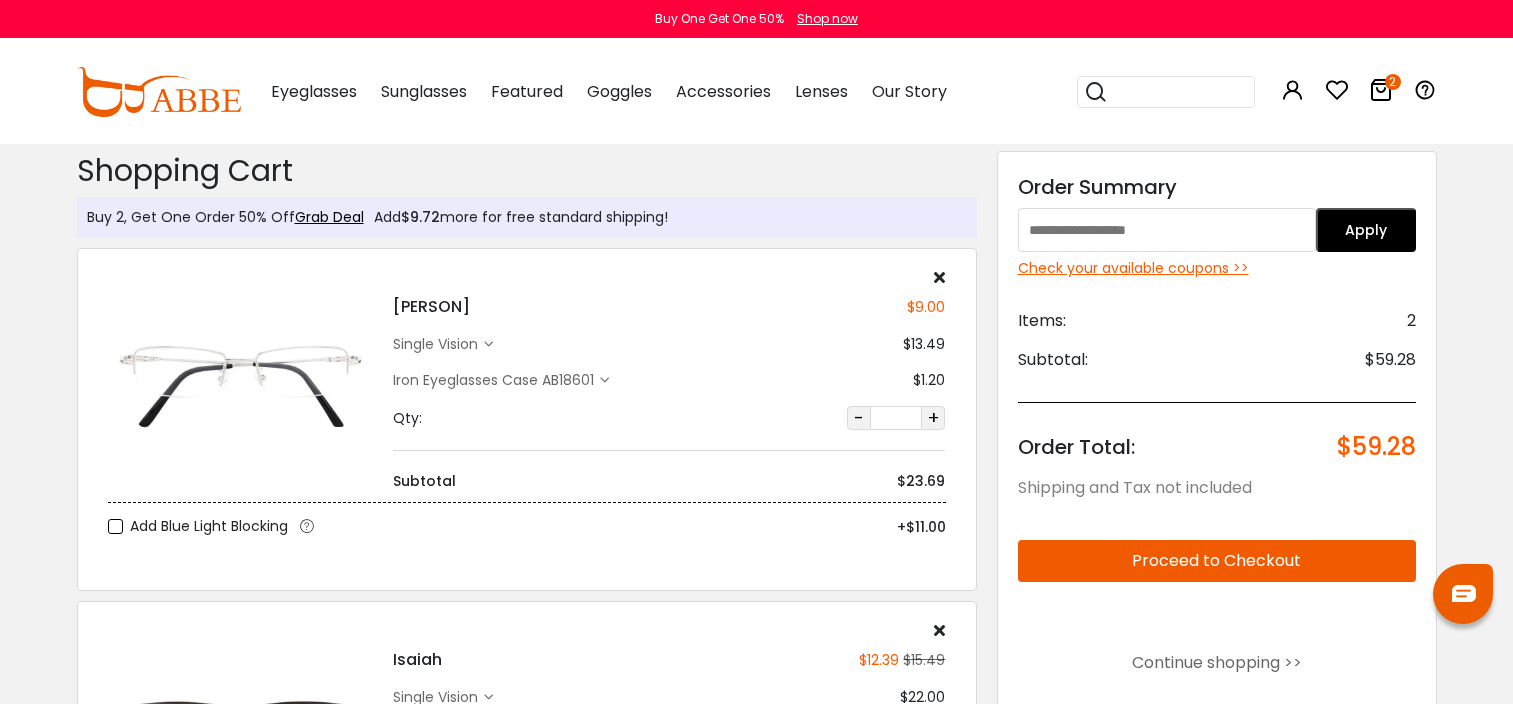 scroll, scrollTop: 0, scrollLeft: 0, axis: both 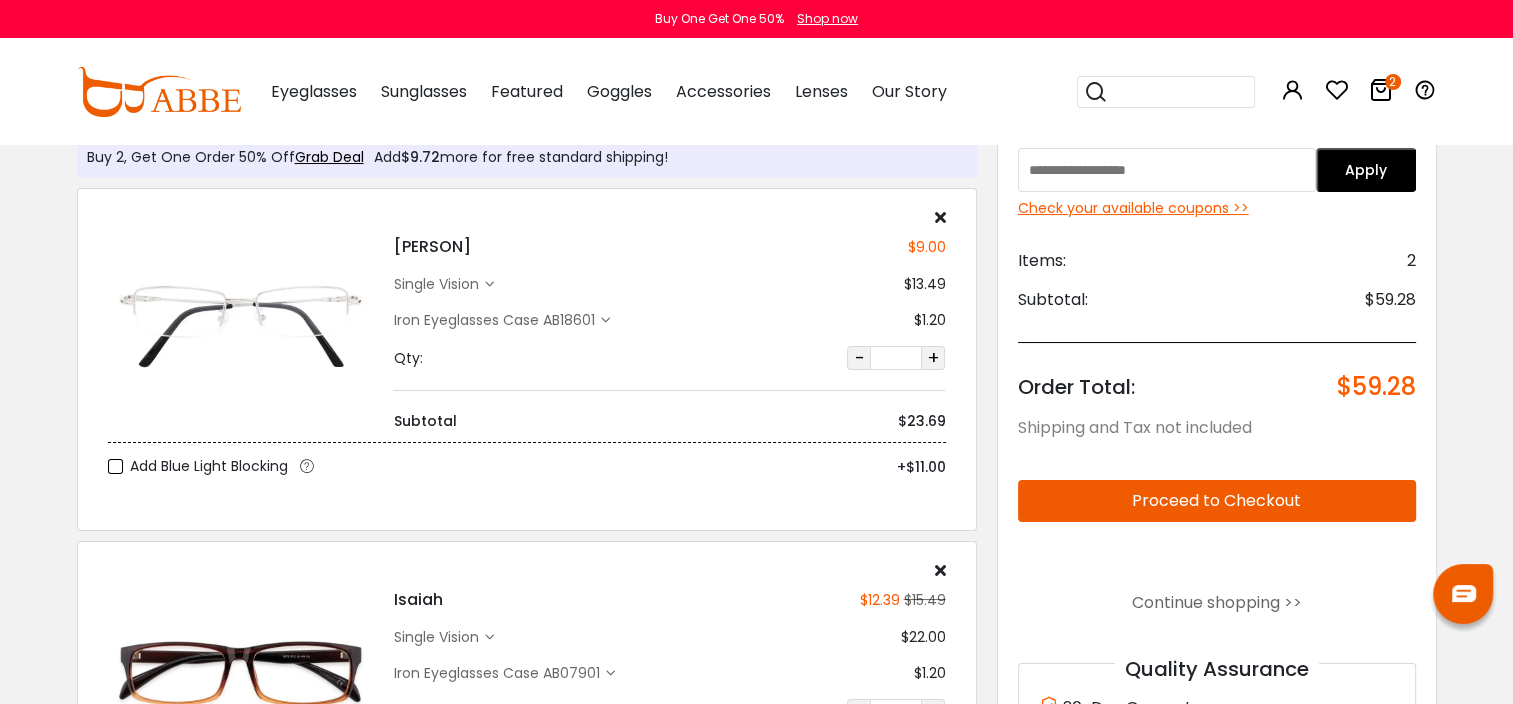 click on "single vision" at bounding box center [438, 284] 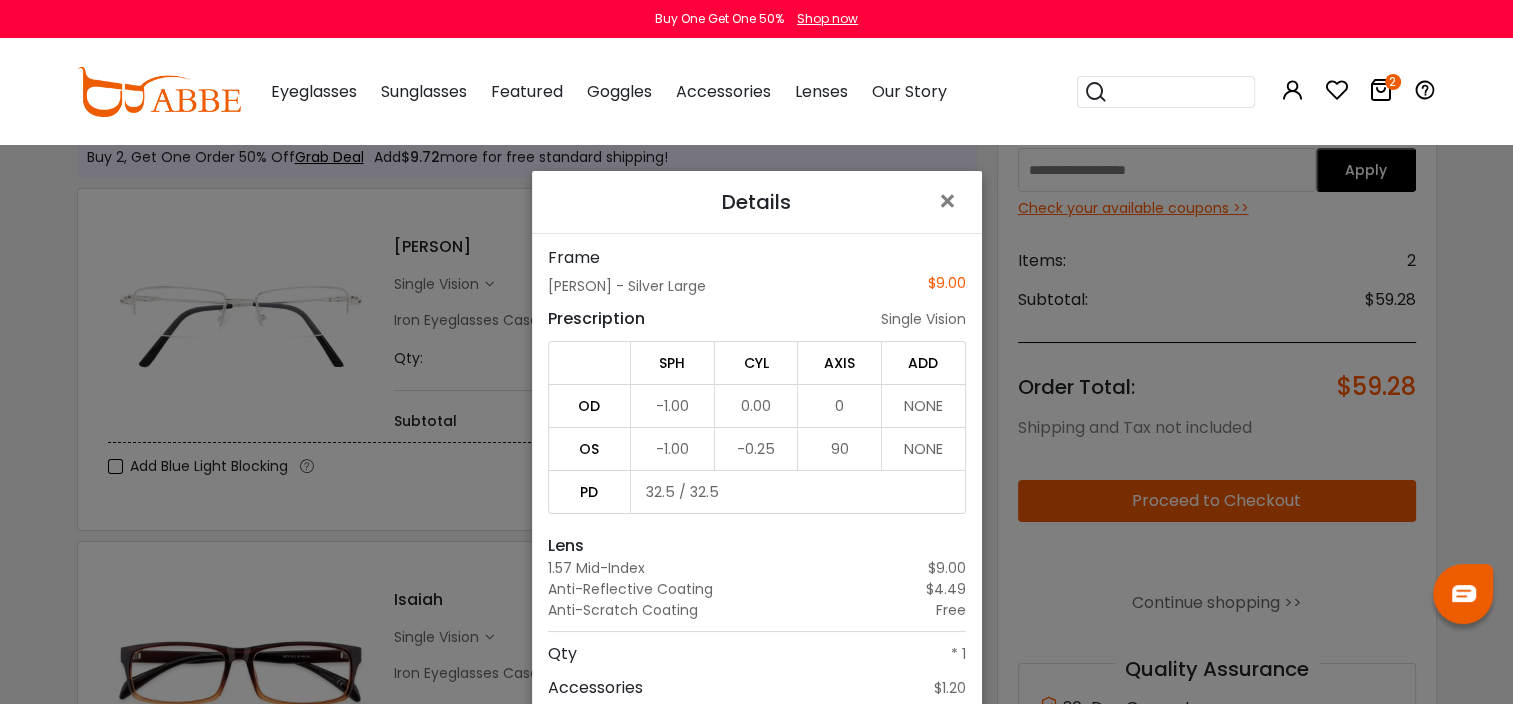 scroll, scrollTop: 7, scrollLeft: 0, axis: vertical 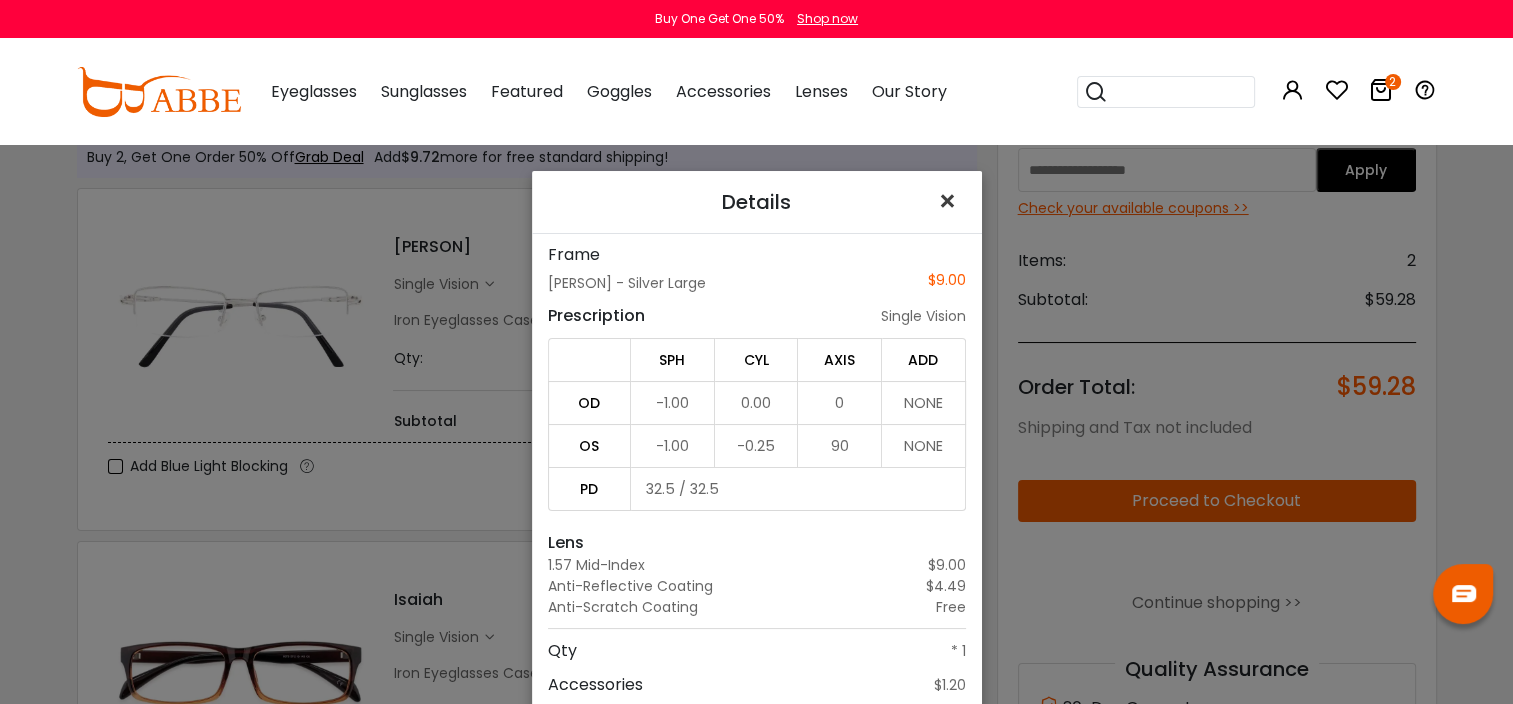 click on "×" at bounding box center (951, 201) 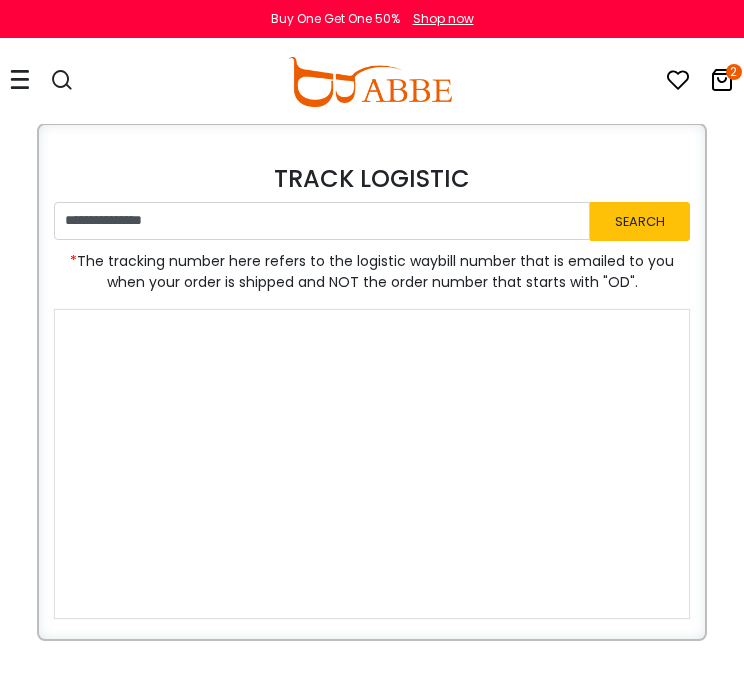 scroll, scrollTop: 0, scrollLeft: 0, axis: both 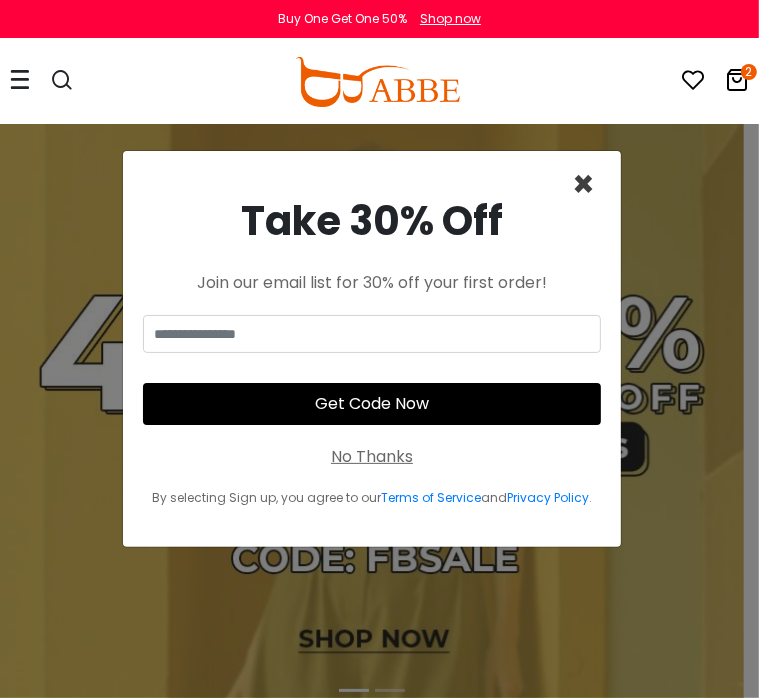 click on "×" at bounding box center [583, 184] 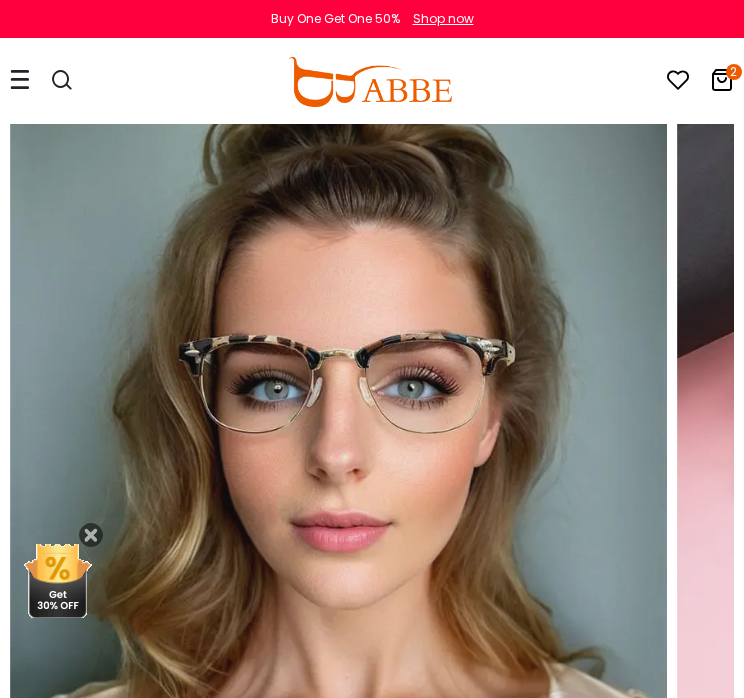 scroll, scrollTop: 1478, scrollLeft: 0, axis: vertical 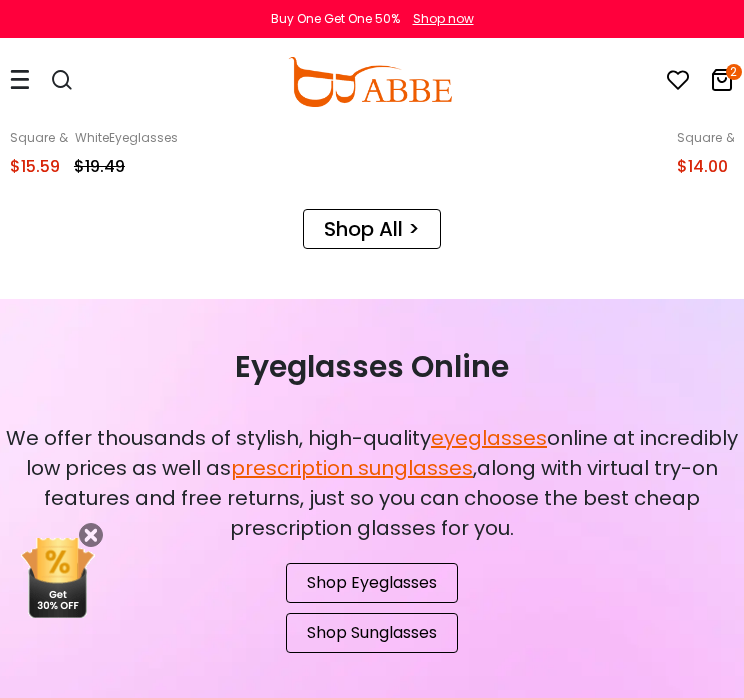 click on "Eyeglasses
Thanks for your subscription
Please use coupon code " NEWCOMER " to get high-quality frames for only $1 on your first order. We have a wide range of over 60 frames in stock to choose from.
Copy this coupon code by click the button below, or you can get this coupon code by checking your email laterly.
Copy
Buy One Get One 50%
Shop now
0 2" at bounding box center [372, 2169] 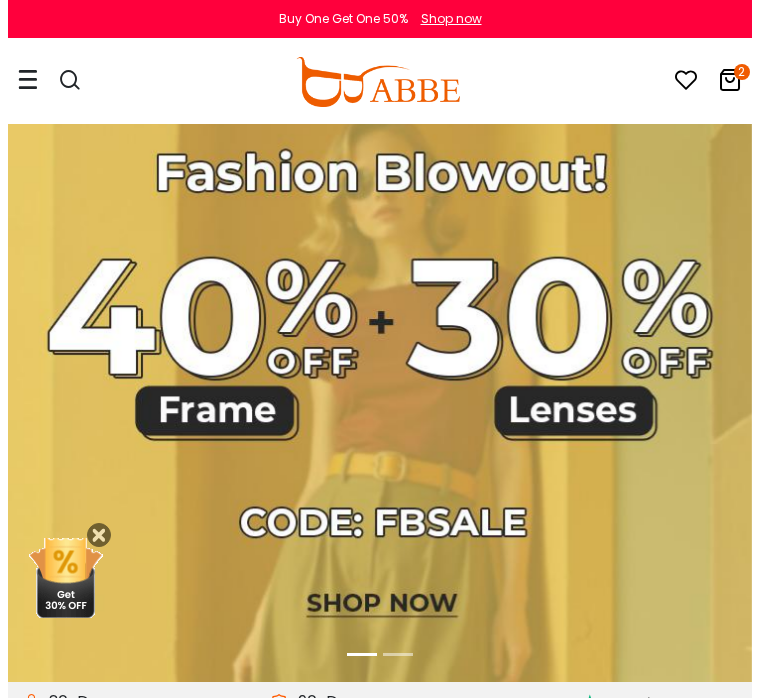 scroll, scrollTop: 0, scrollLeft: 0, axis: both 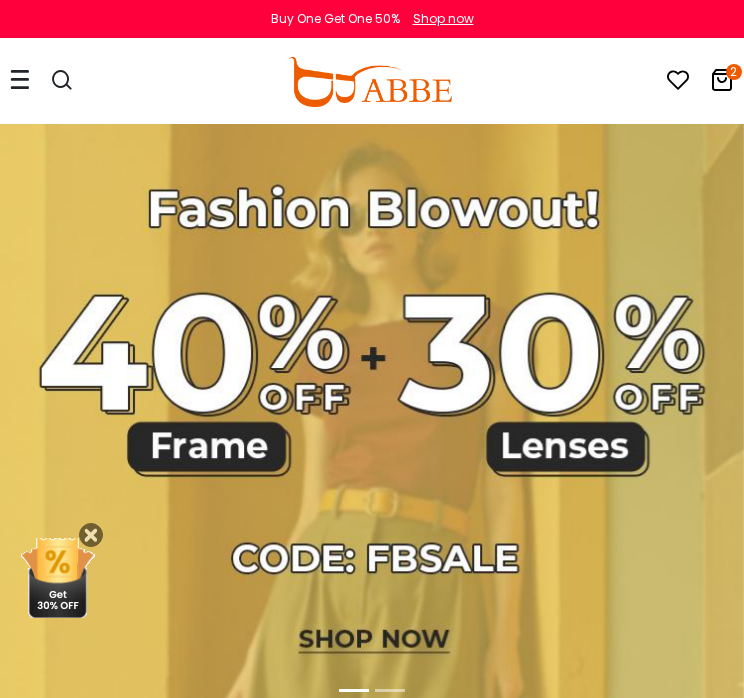 click at bounding box center (20, 81) 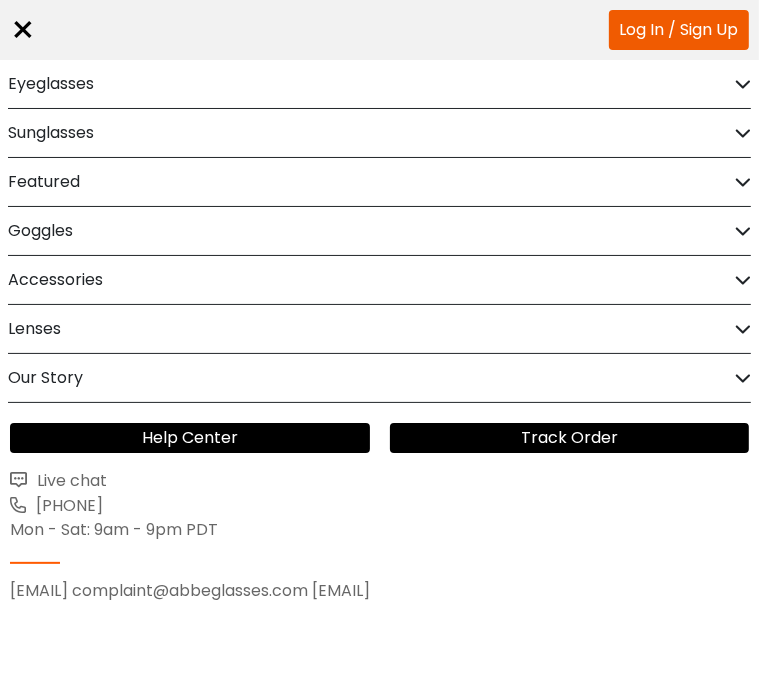 click on "Eyeglasses" at bounding box center (51, 84) 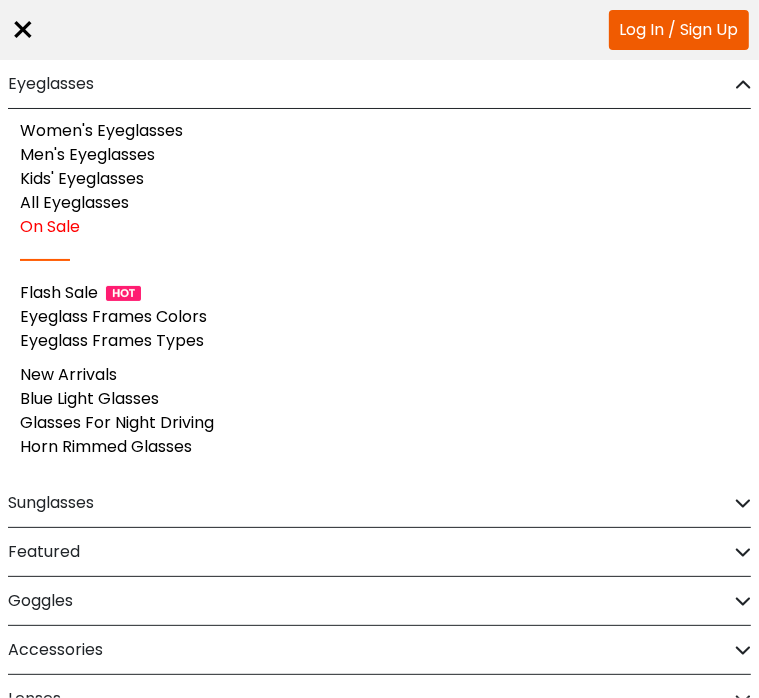 click on "Men's Eyeglasses" at bounding box center (87, 154) 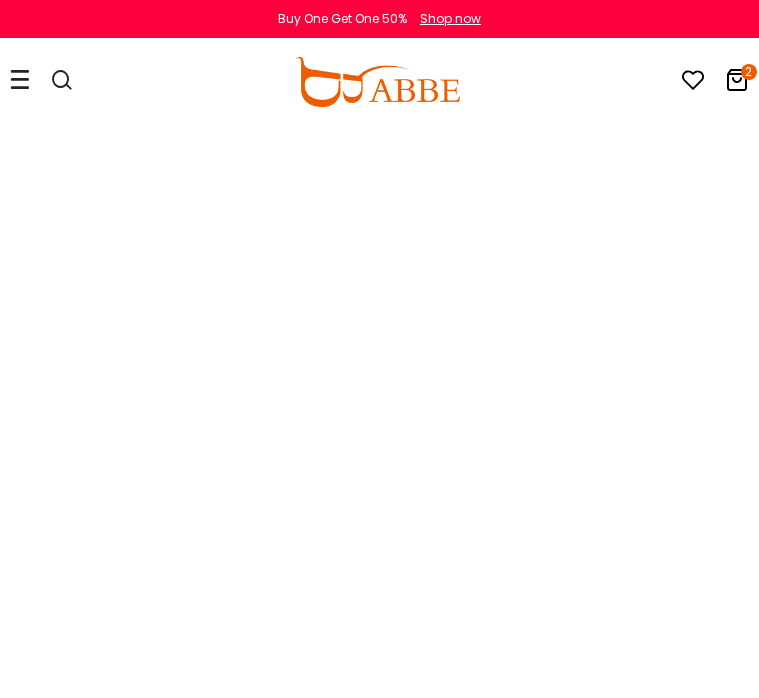 scroll, scrollTop: 0, scrollLeft: 0, axis: both 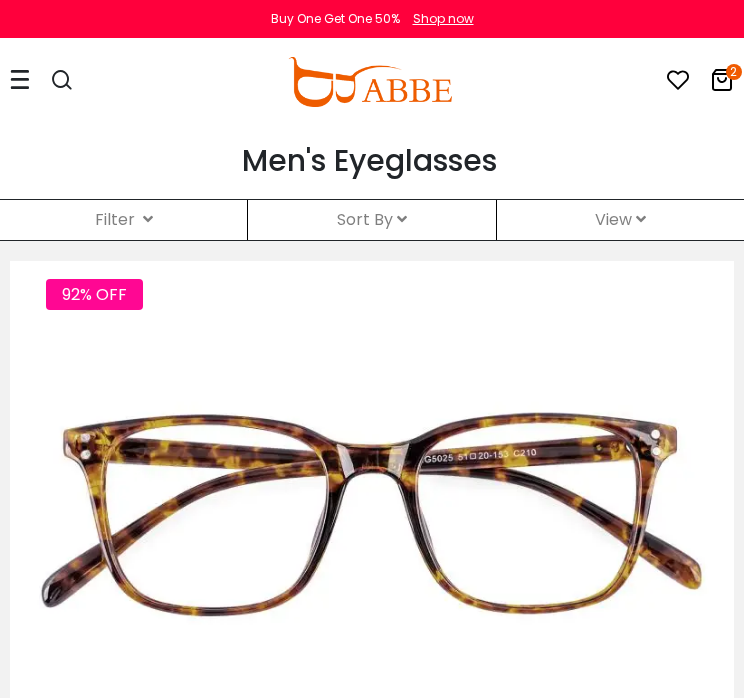 click on "Sort By" at bounding box center [372, 219] 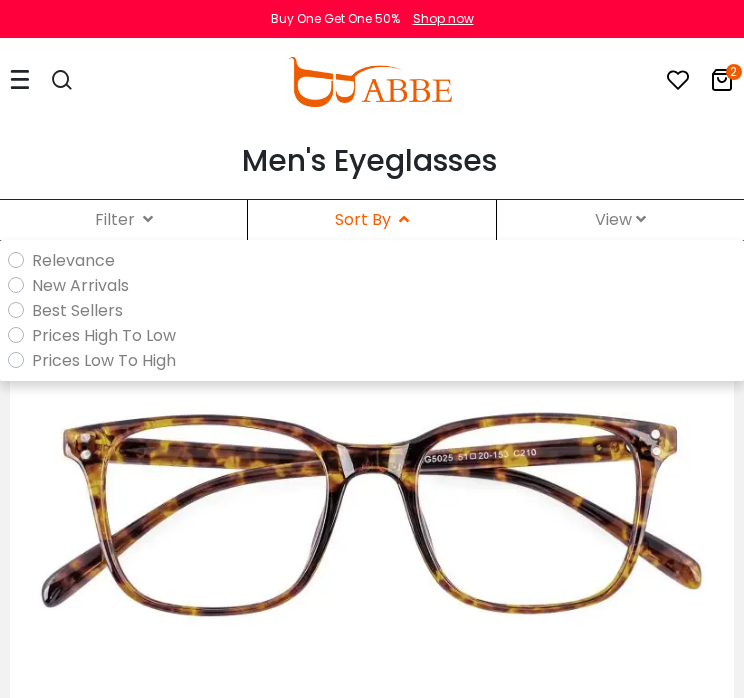 click on "Best Sellers" at bounding box center (77, 310) 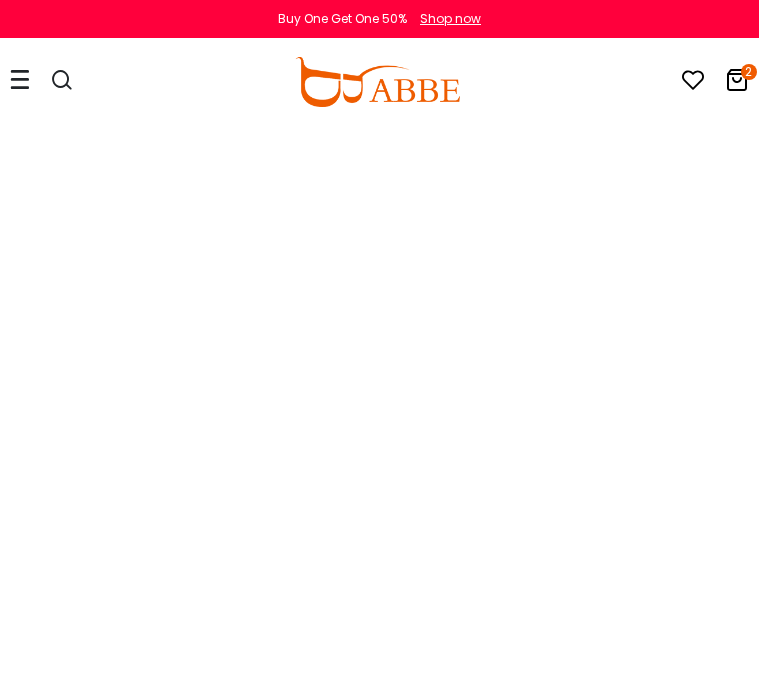 scroll, scrollTop: 0, scrollLeft: 0, axis: both 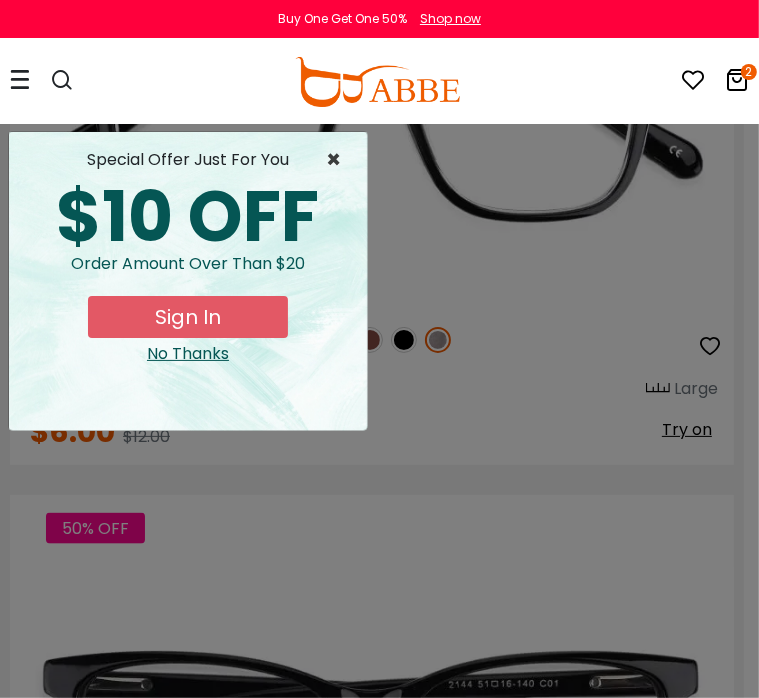 click on "×" at bounding box center (338, 160) 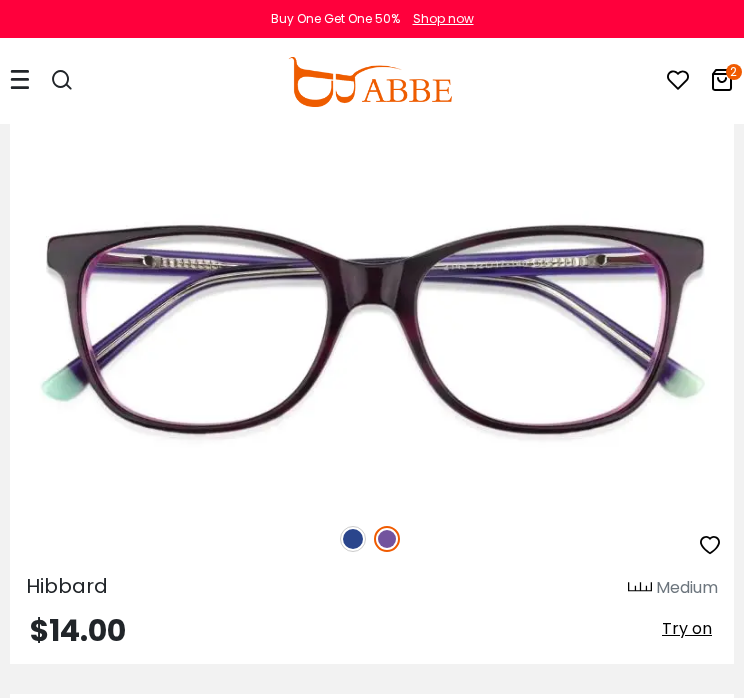 scroll, scrollTop: 5271, scrollLeft: 0, axis: vertical 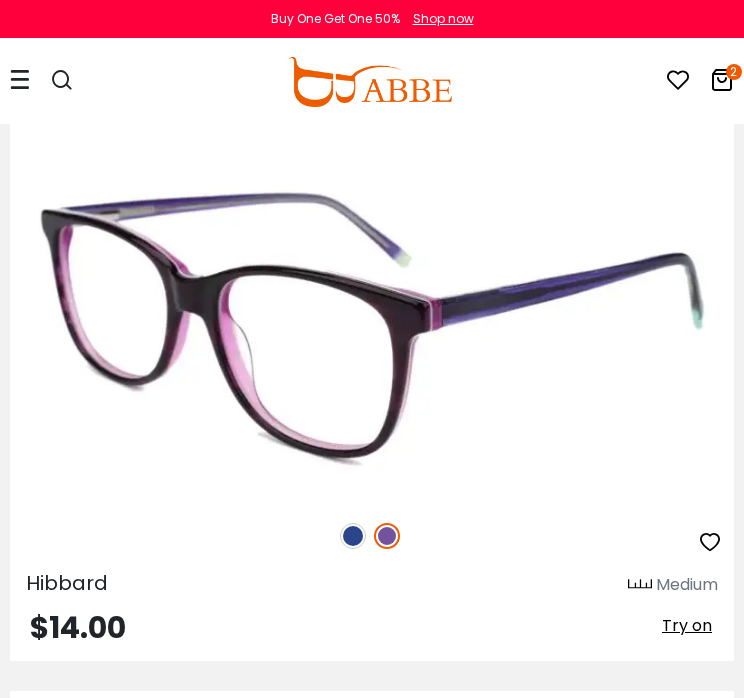 click at bounding box center [353, 536] 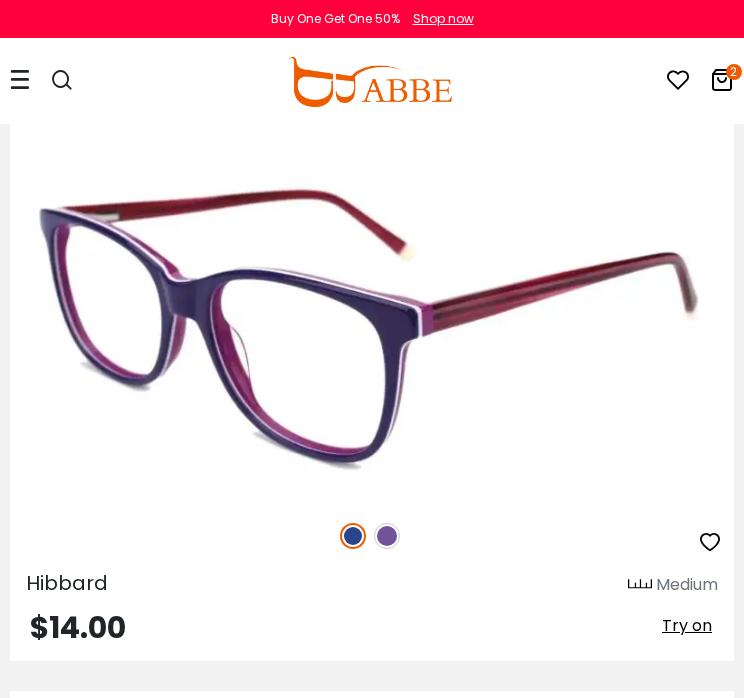 click at bounding box center [387, 536] 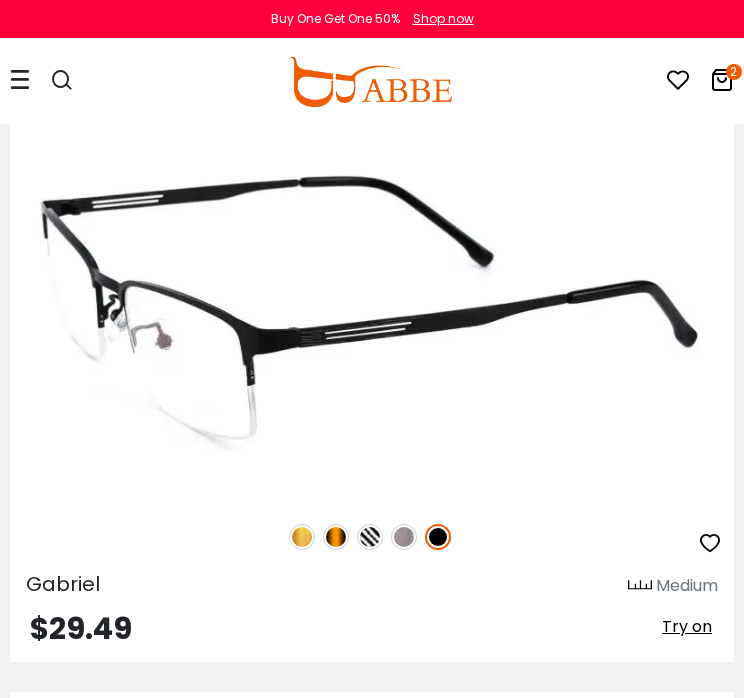 scroll, scrollTop: 8938, scrollLeft: 0, axis: vertical 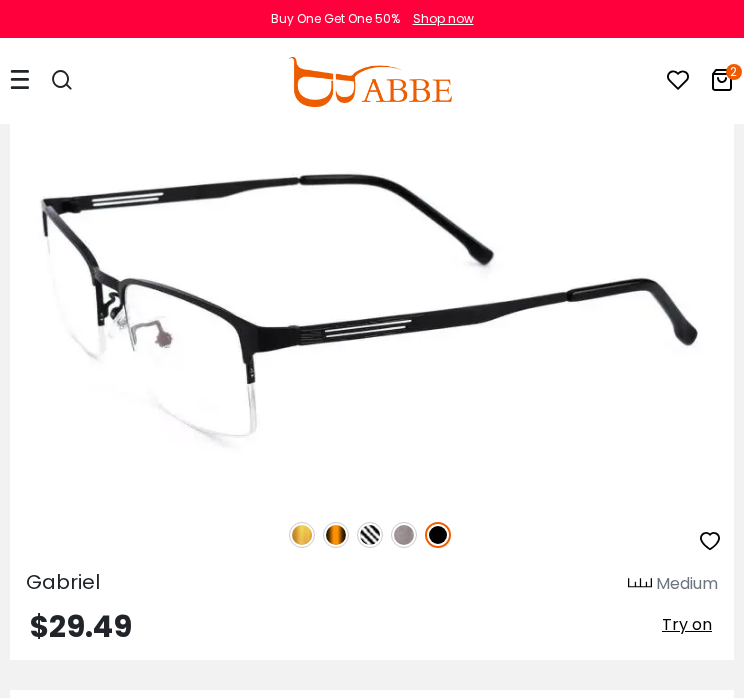 click at bounding box center (404, 535) 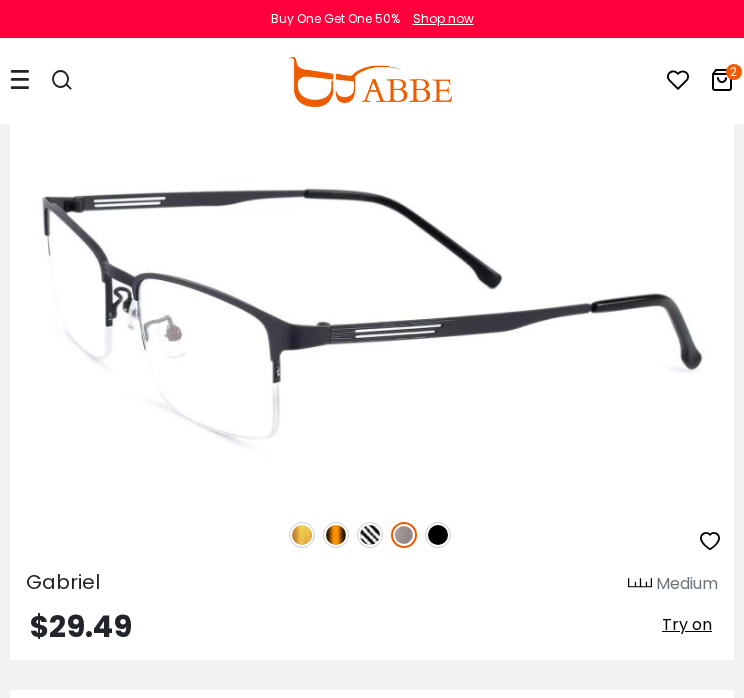 click at bounding box center [302, 535] 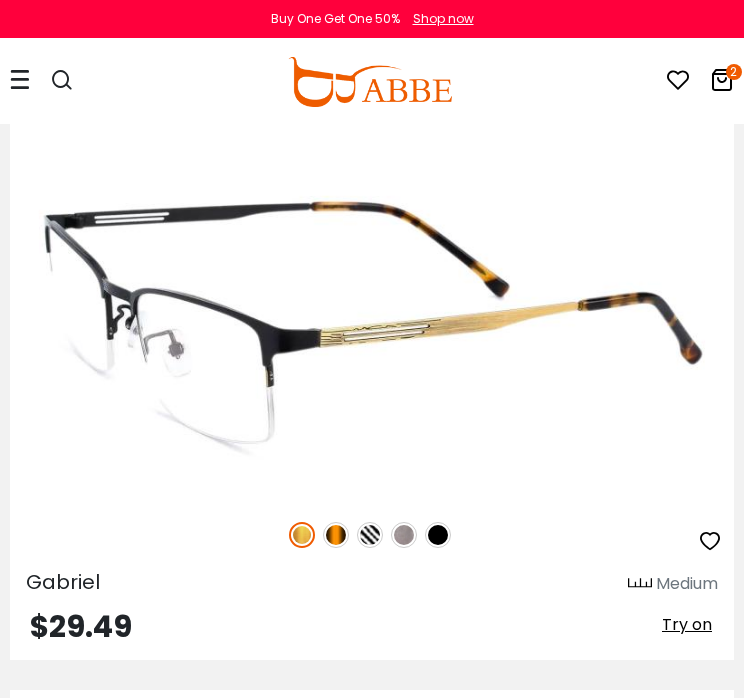 click at bounding box center [336, 535] 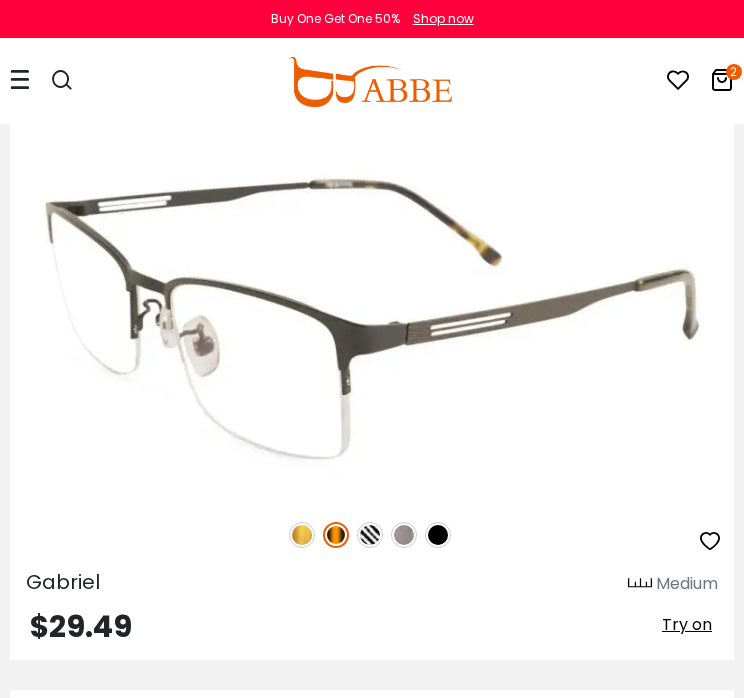 click at bounding box center [370, 535] 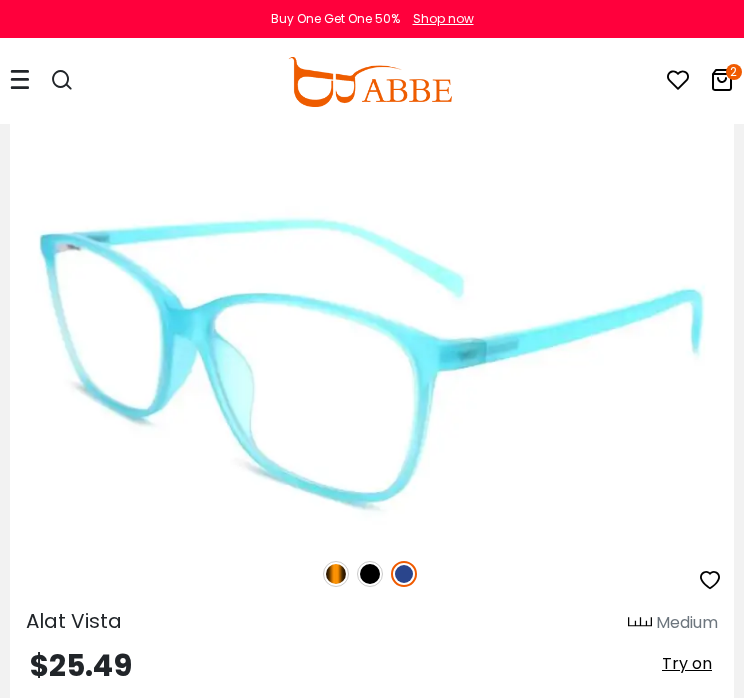 scroll, scrollTop: 14516, scrollLeft: 0, axis: vertical 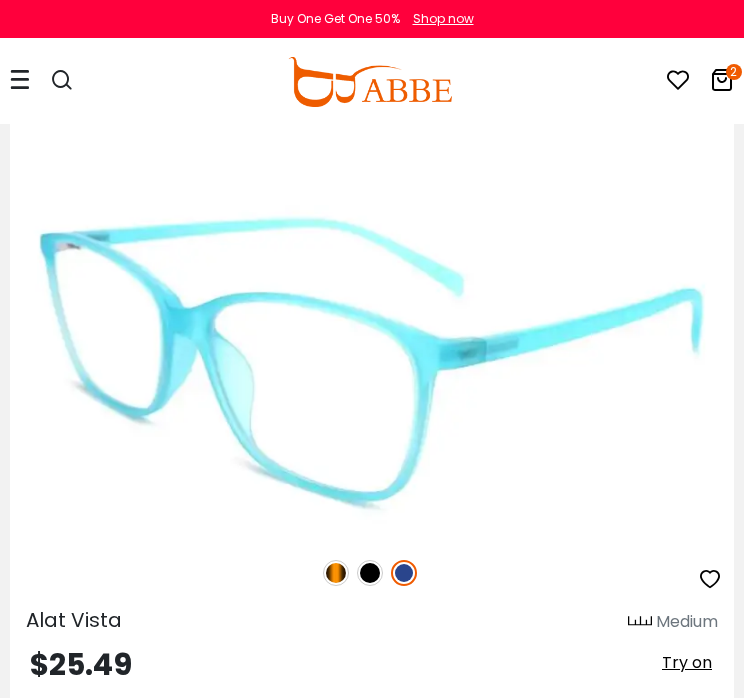 click at bounding box center [370, 573] 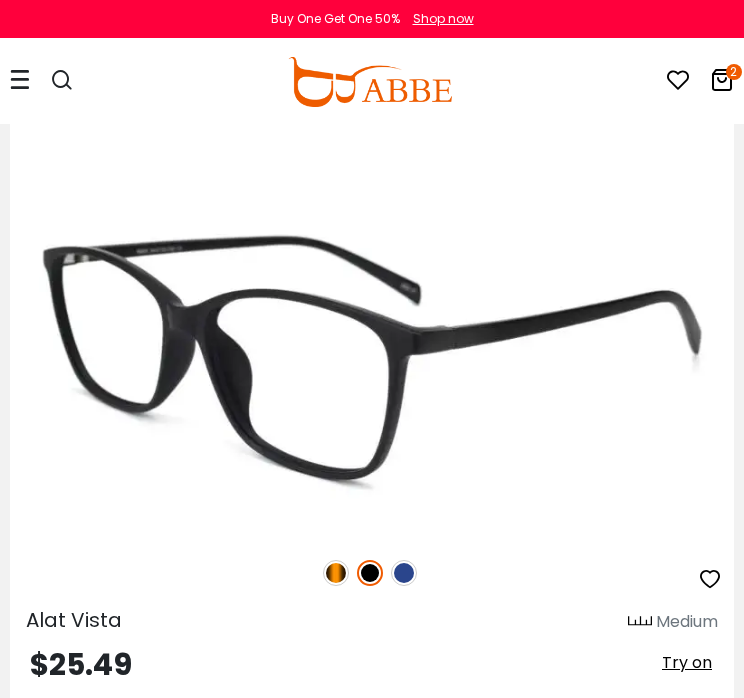 click at bounding box center [336, 573] 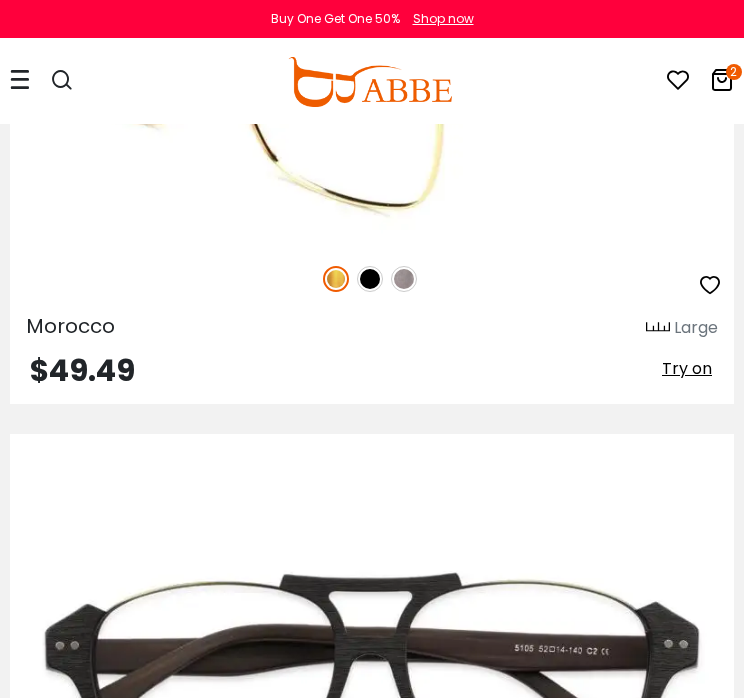 scroll, scrollTop: 26667, scrollLeft: 0, axis: vertical 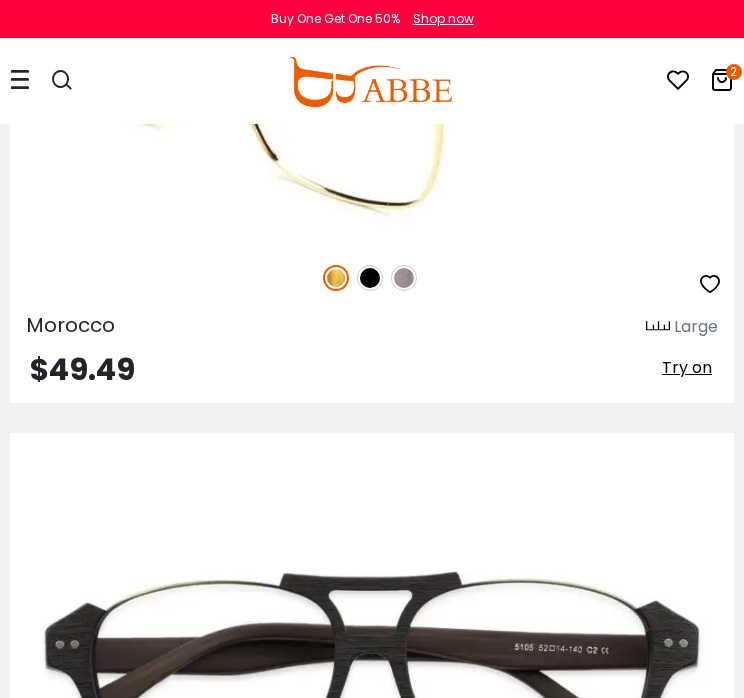click on "Try on" at bounding box center [687, 367] 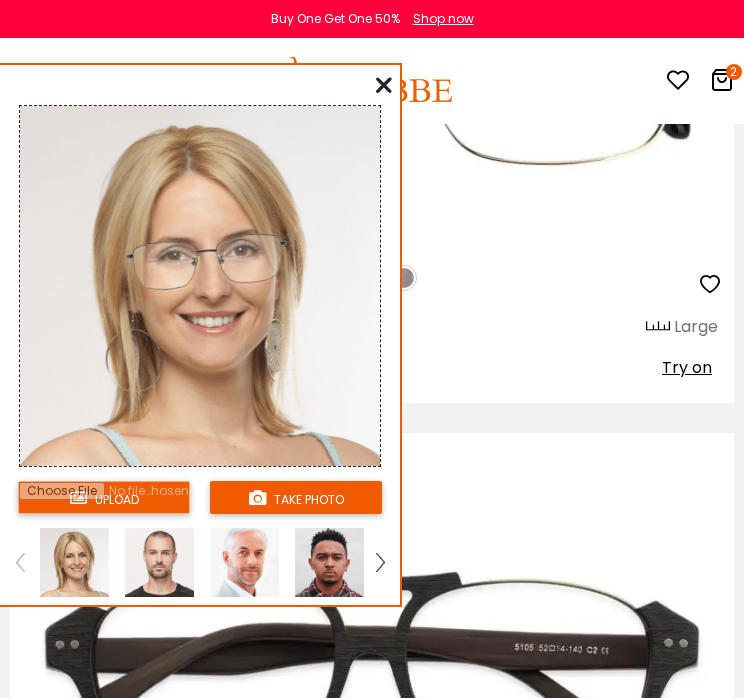click at bounding box center [159, 562] 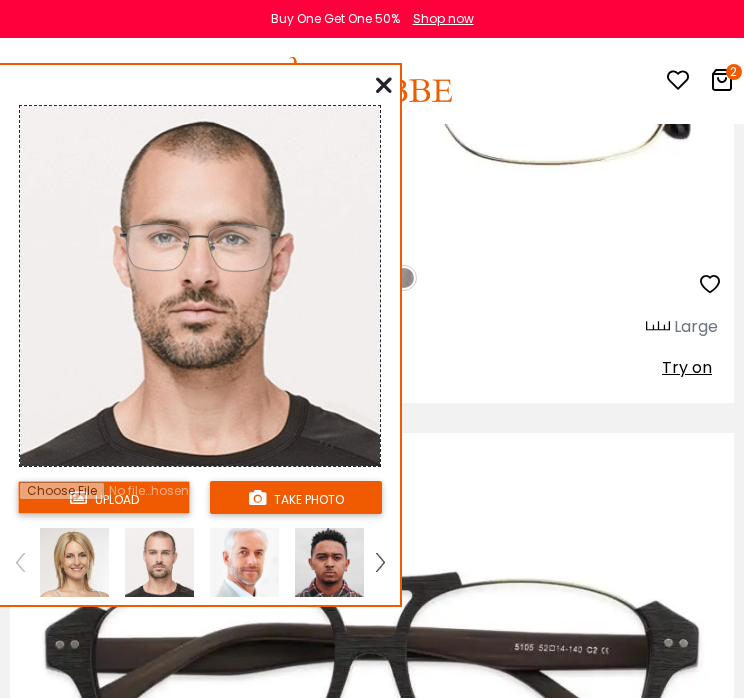 click at bounding box center (384, 85) 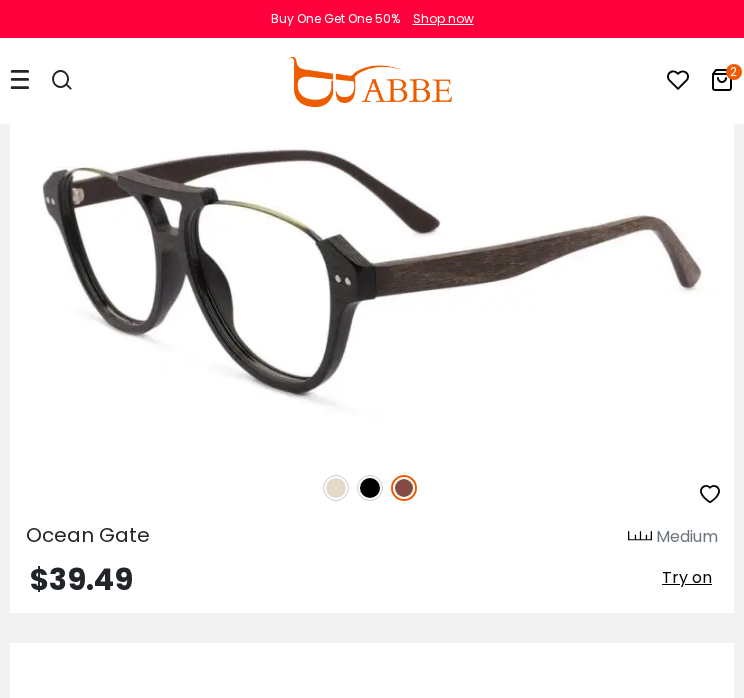 scroll, scrollTop: 27082, scrollLeft: 0, axis: vertical 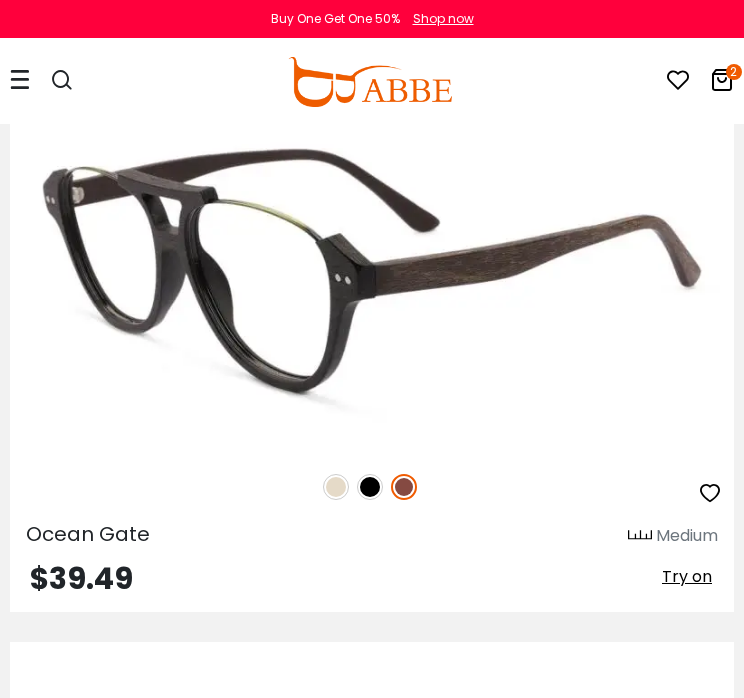 click on "Try on" at bounding box center [687, 576] 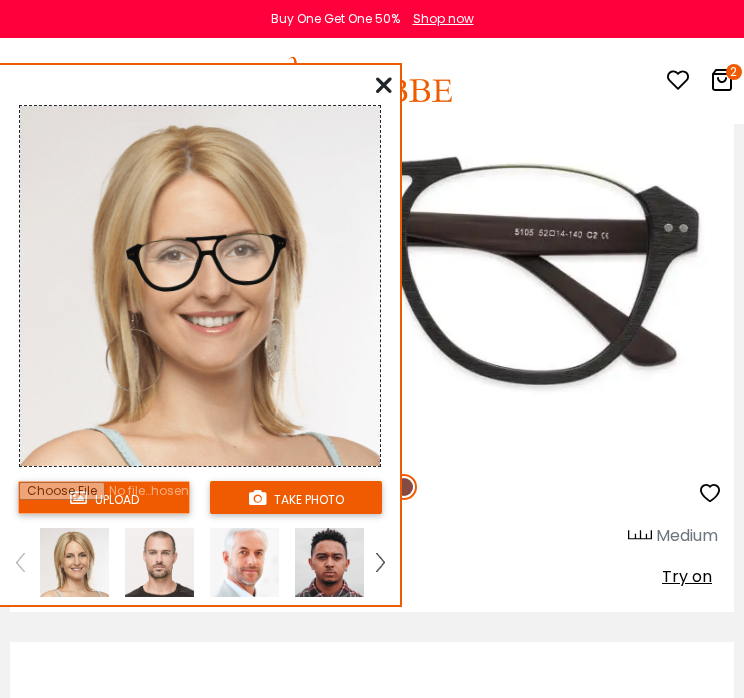 click at bounding box center (159, 562) 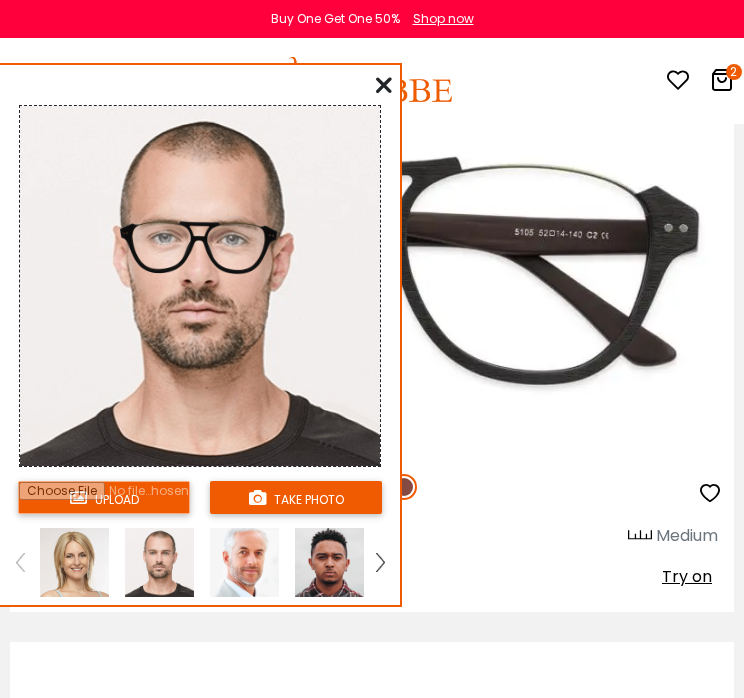 click at bounding box center (384, 85) 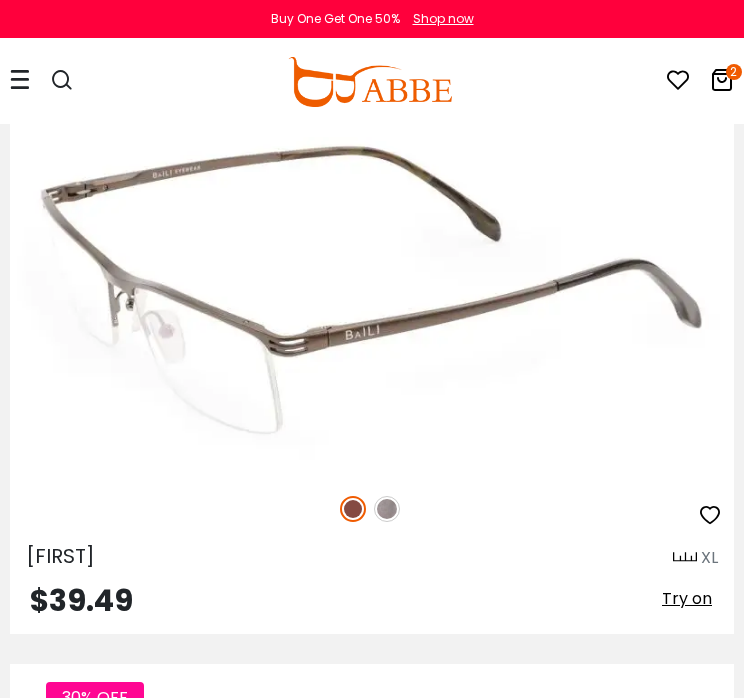 scroll, scrollTop: 28929, scrollLeft: 0, axis: vertical 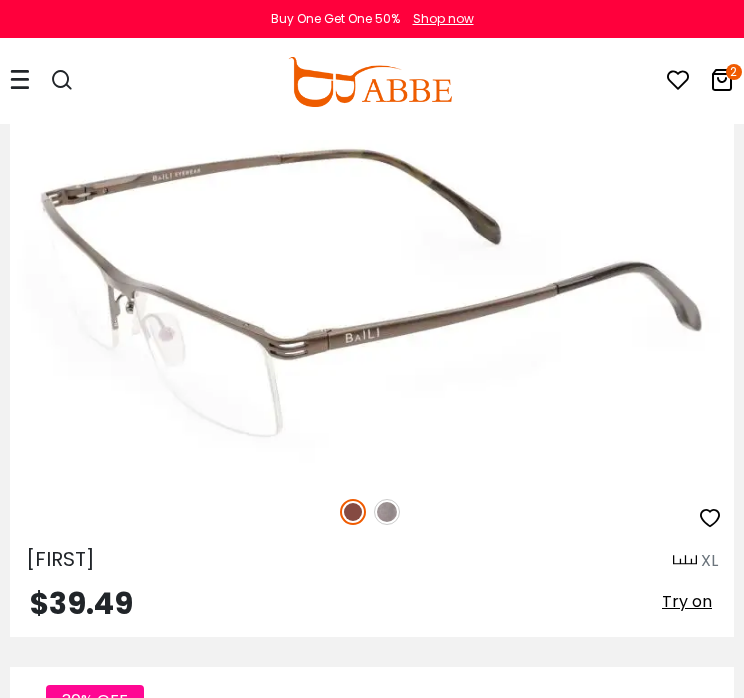 click on "Try on" at bounding box center (687, 601) 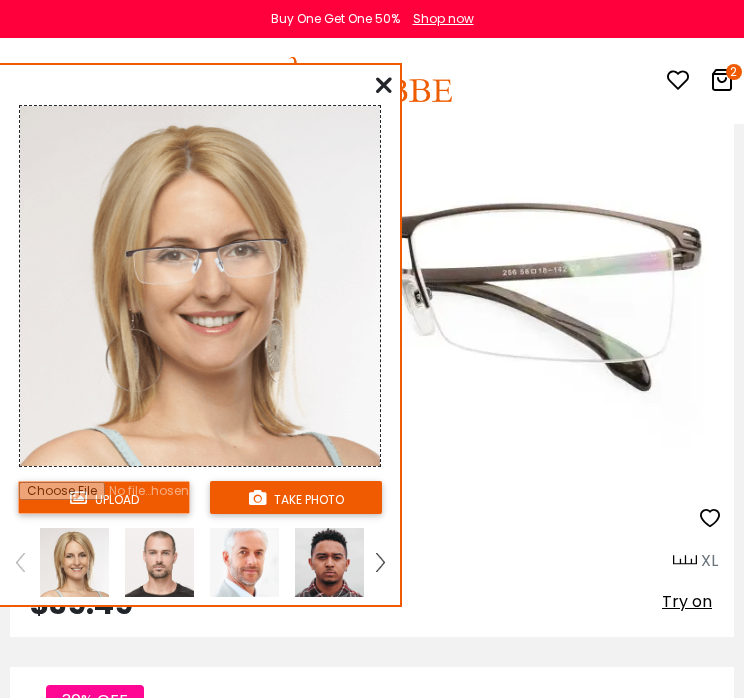 click at bounding box center (159, 562) 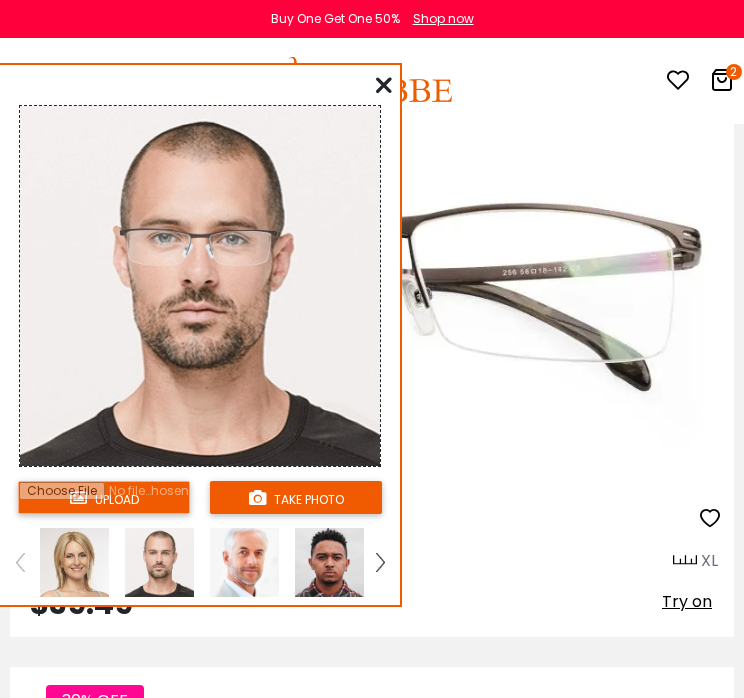 click at bounding box center [384, 85] 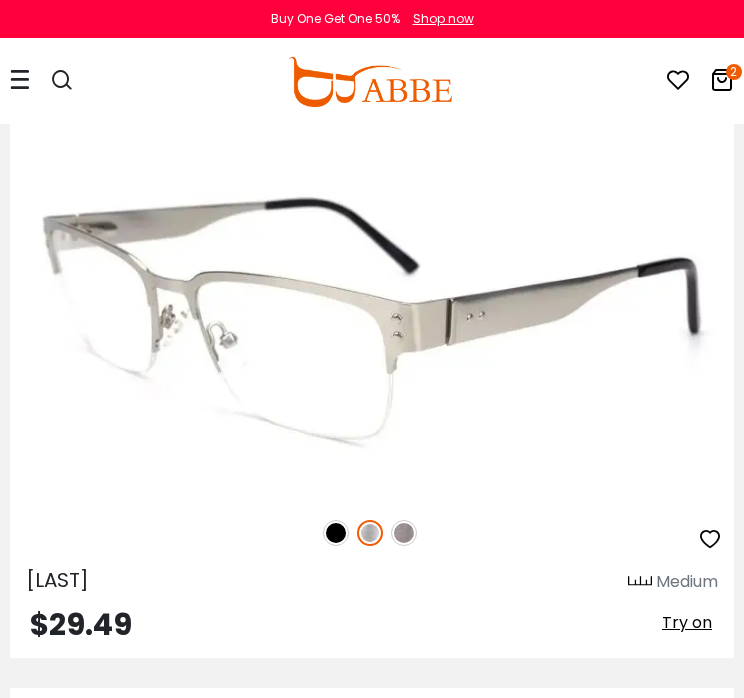 scroll, scrollTop: 31406, scrollLeft: 0, axis: vertical 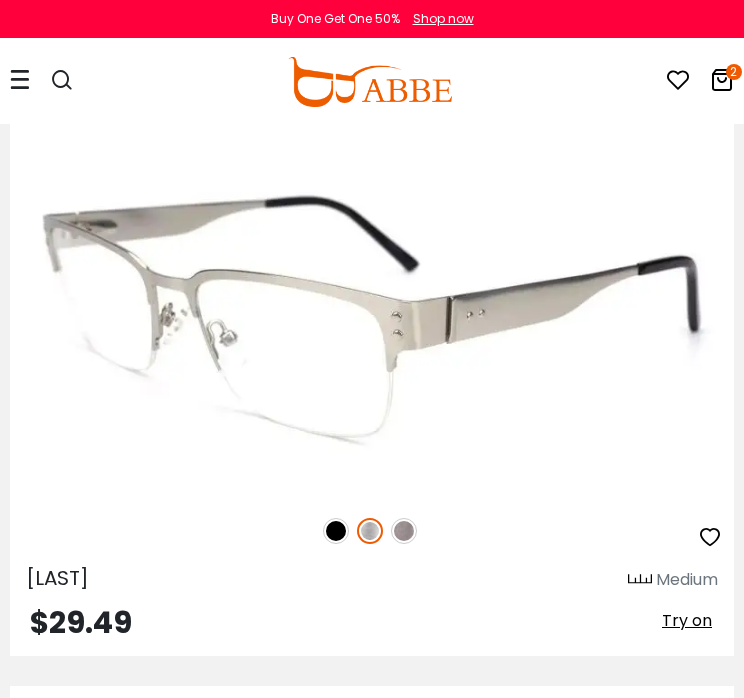 click on "Try on" at bounding box center (687, 620) 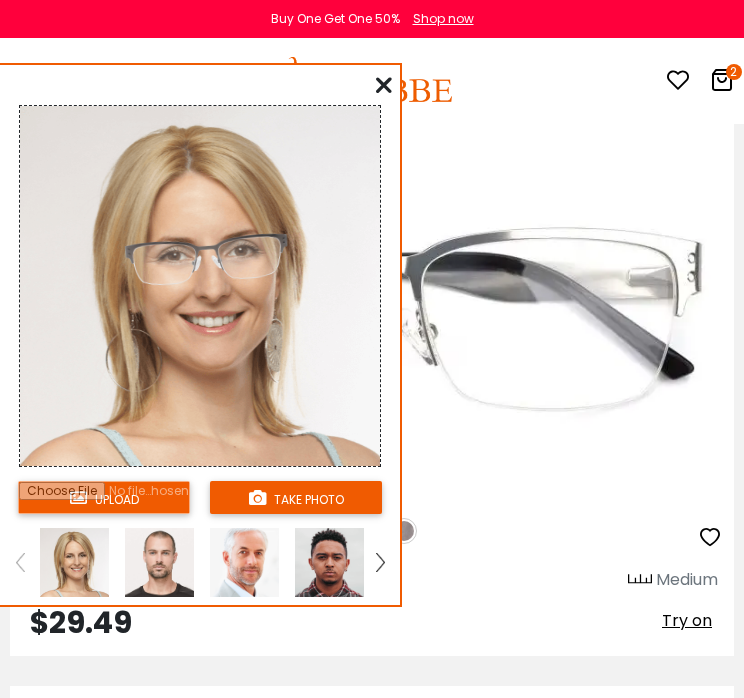 click at bounding box center [159, 562] 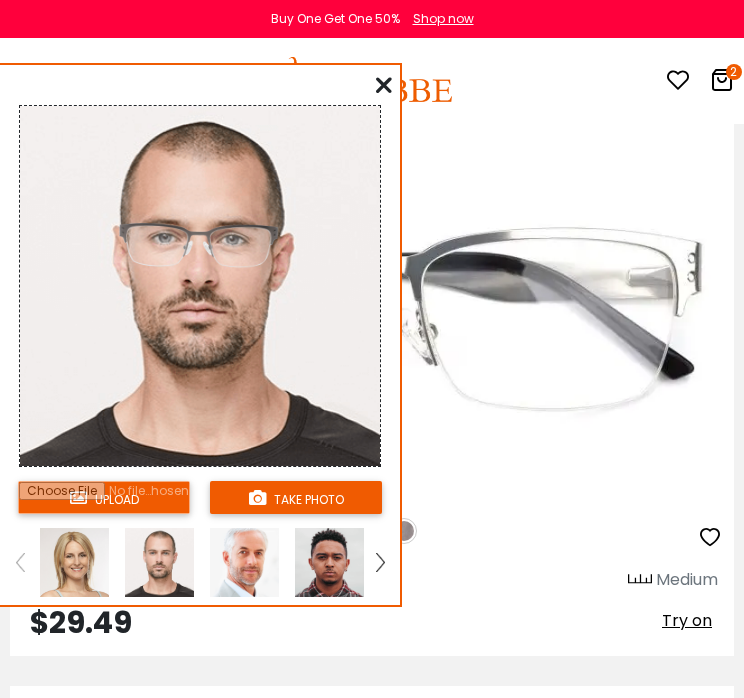 click at bounding box center (384, 85) 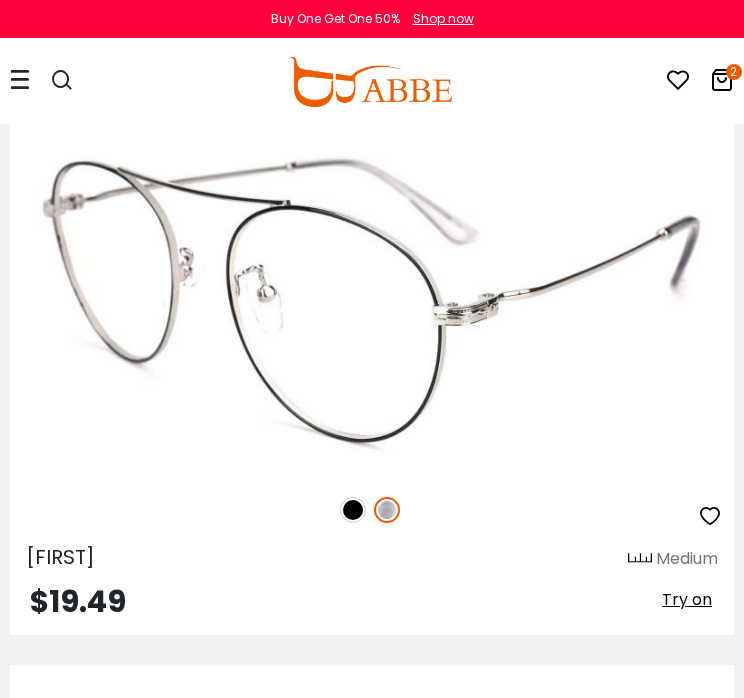 scroll, scrollTop: 32053, scrollLeft: 0, axis: vertical 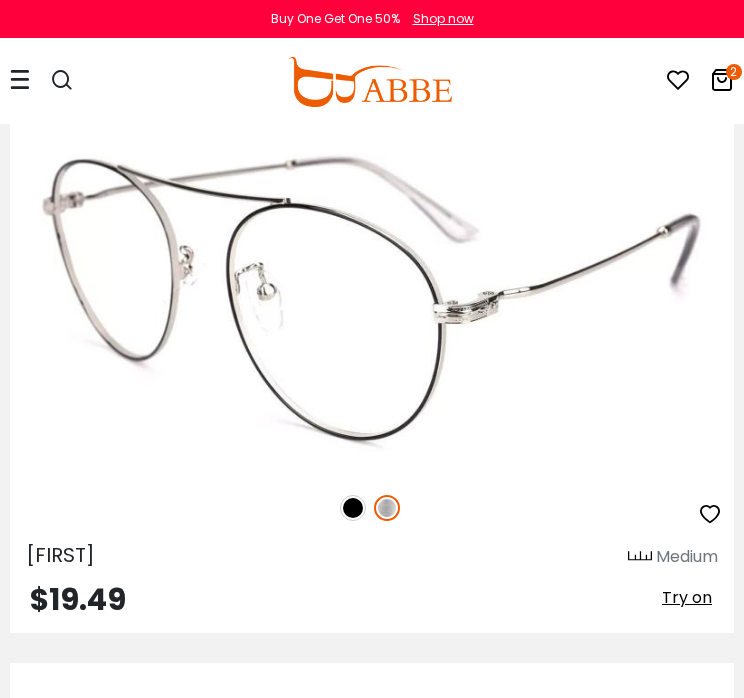 click on "Try on" at bounding box center (687, 597) 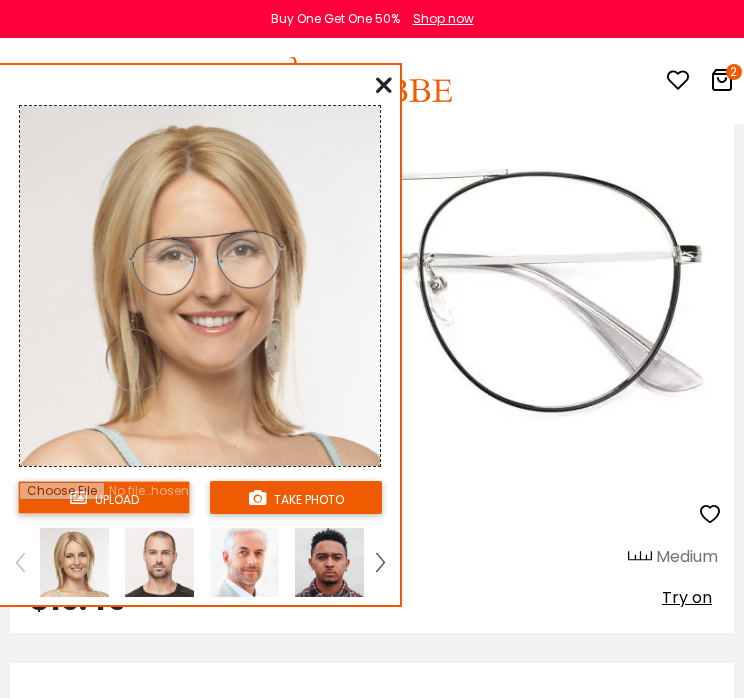 click at bounding box center [159, 562] 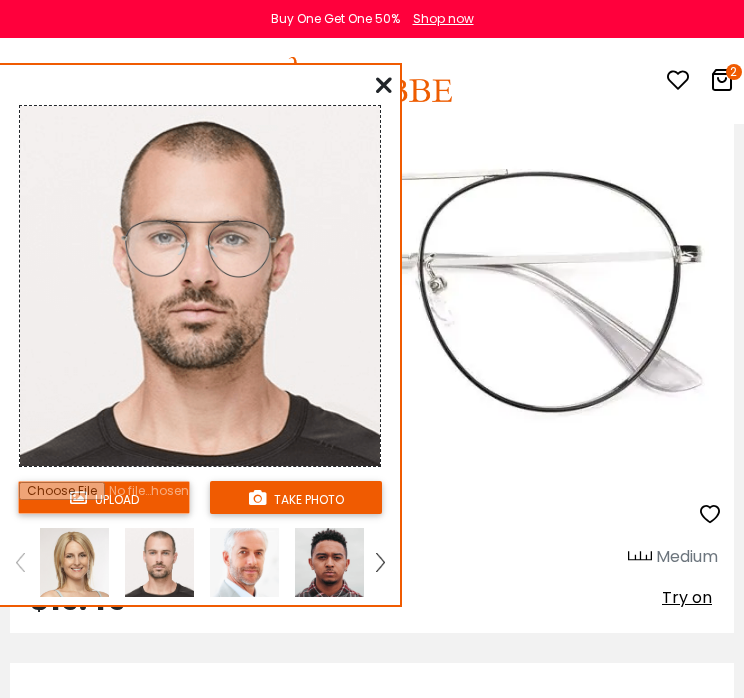 click at bounding box center (384, 85) 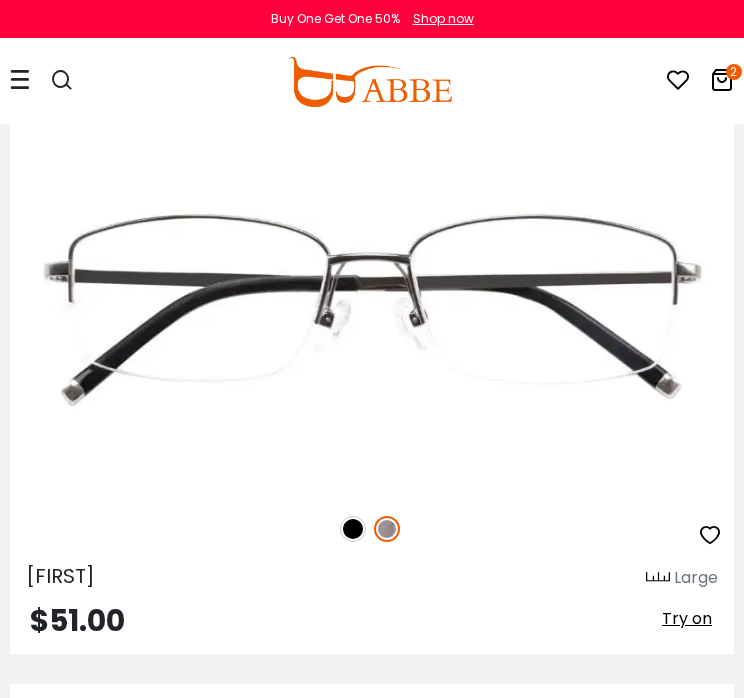 scroll, scrollTop: 34530, scrollLeft: 0, axis: vertical 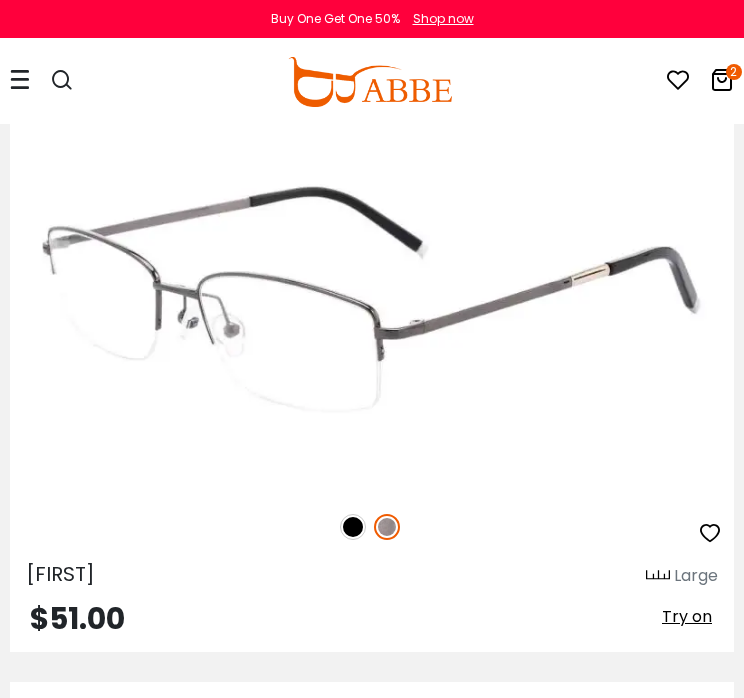 click on "Try on" at bounding box center [687, 616] 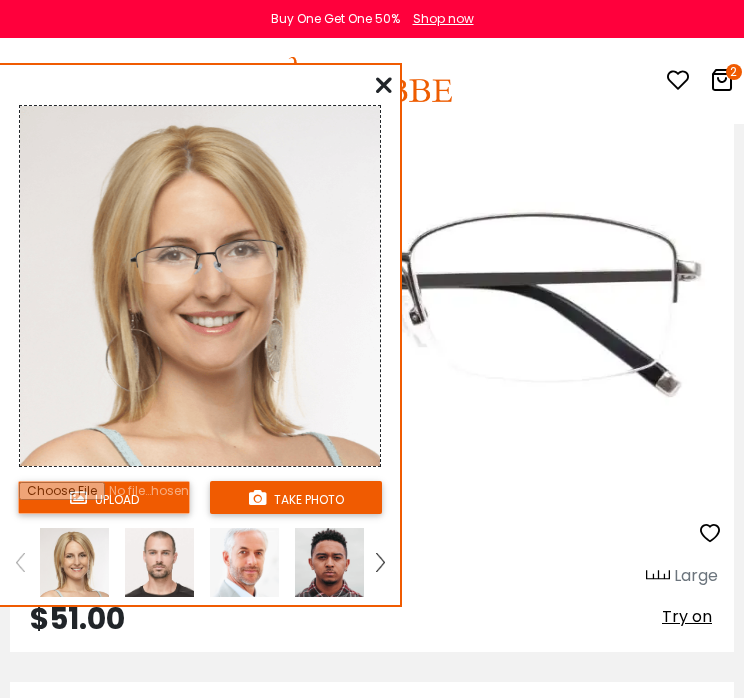 click at bounding box center (159, 562) 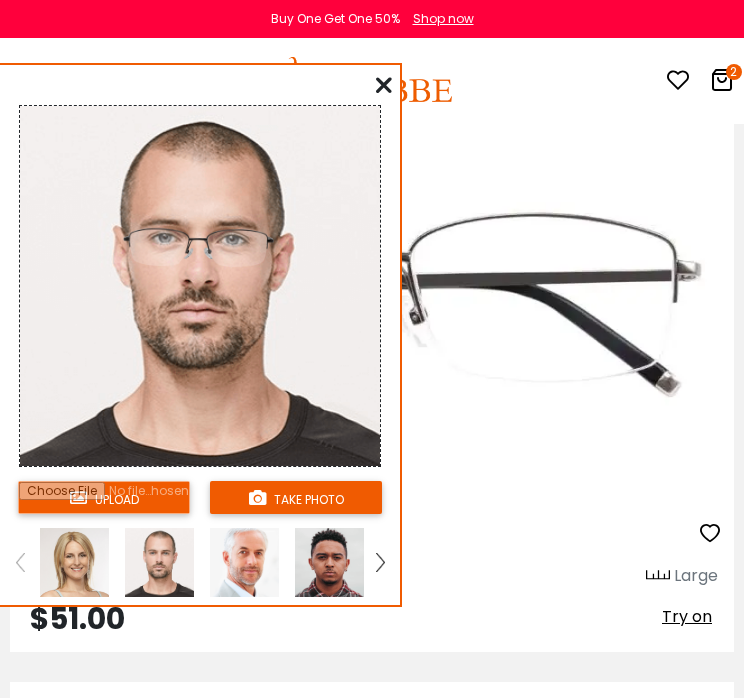 click at bounding box center [384, 85] 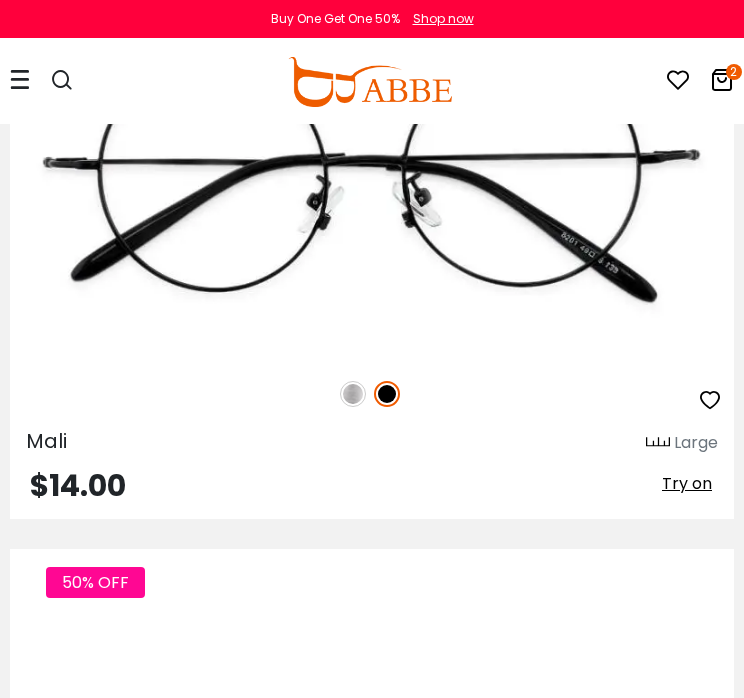 scroll, scrollTop: 35919, scrollLeft: 0, axis: vertical 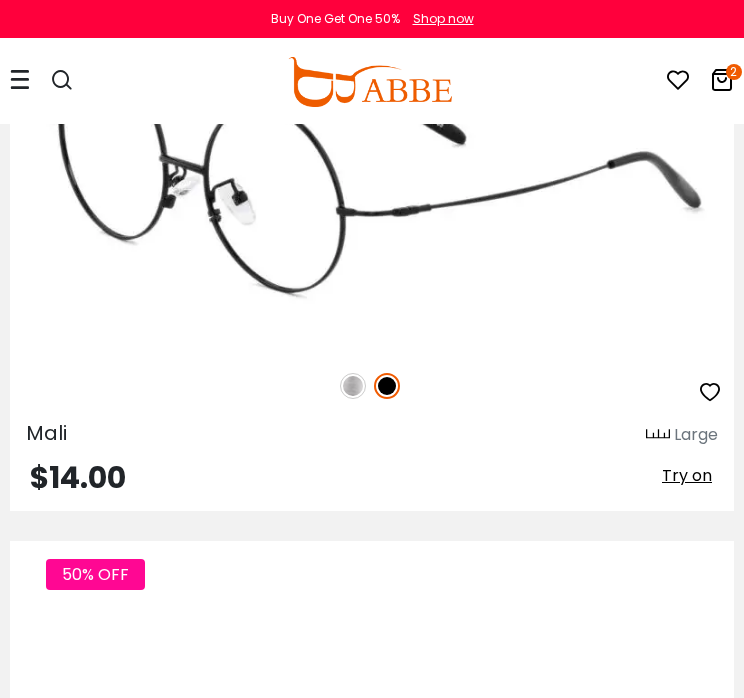 click on "Try on" at bounding box center (687, 475) 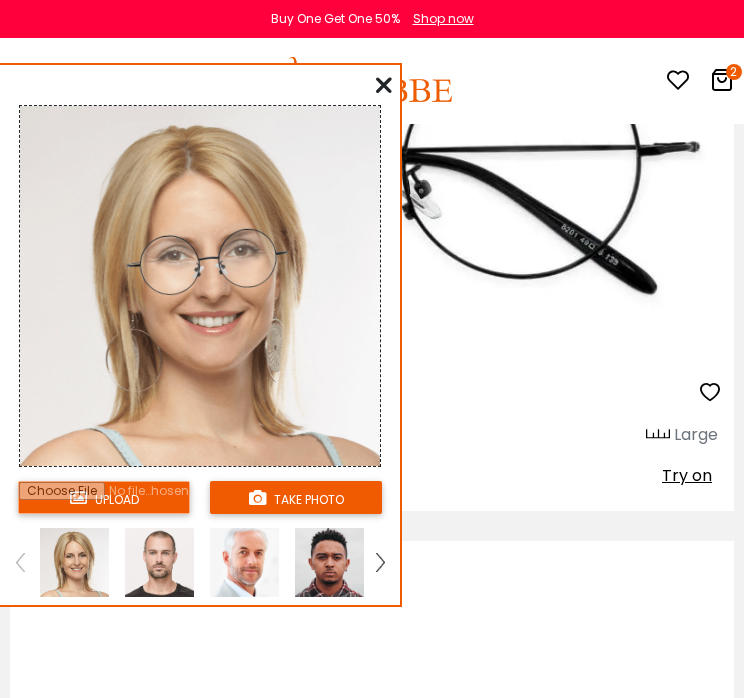click at bounding box center (159, 562) 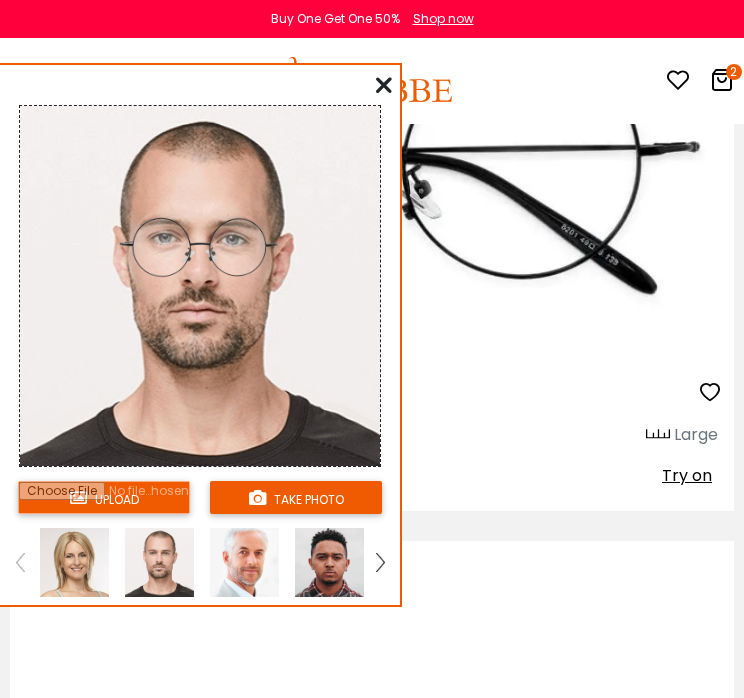 click at bounding box center (384, 85) 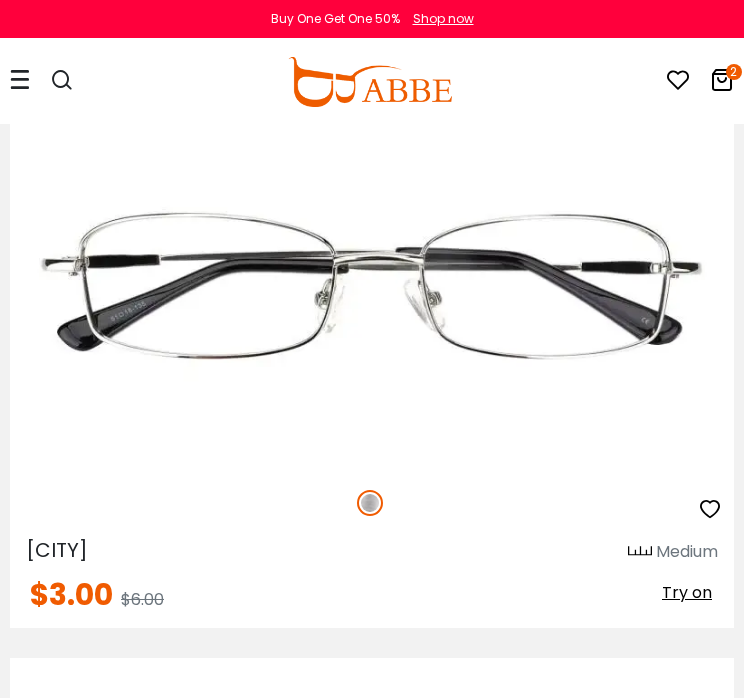 scroll, scrollTop: 36430, scrollLeft: 0, axis: vertical 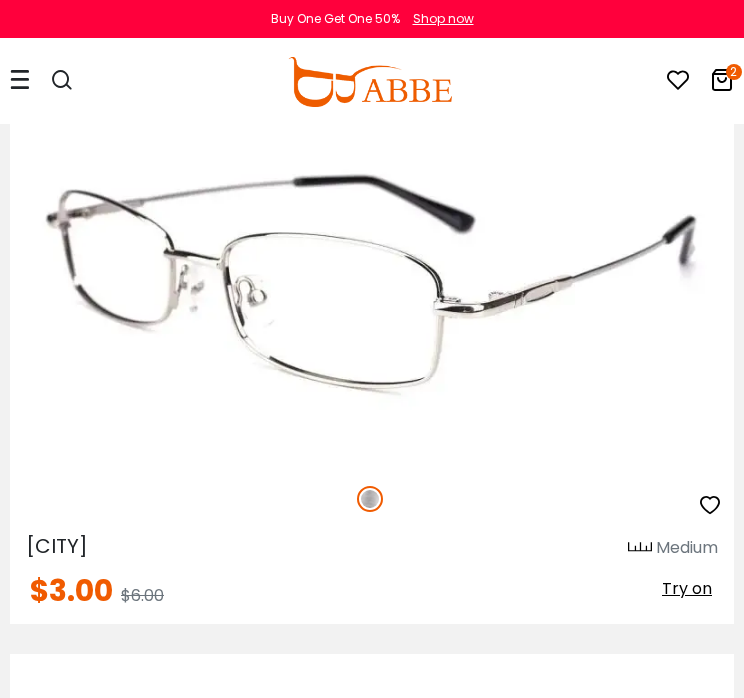 click on "Try on" at bounding box center [687, 588] 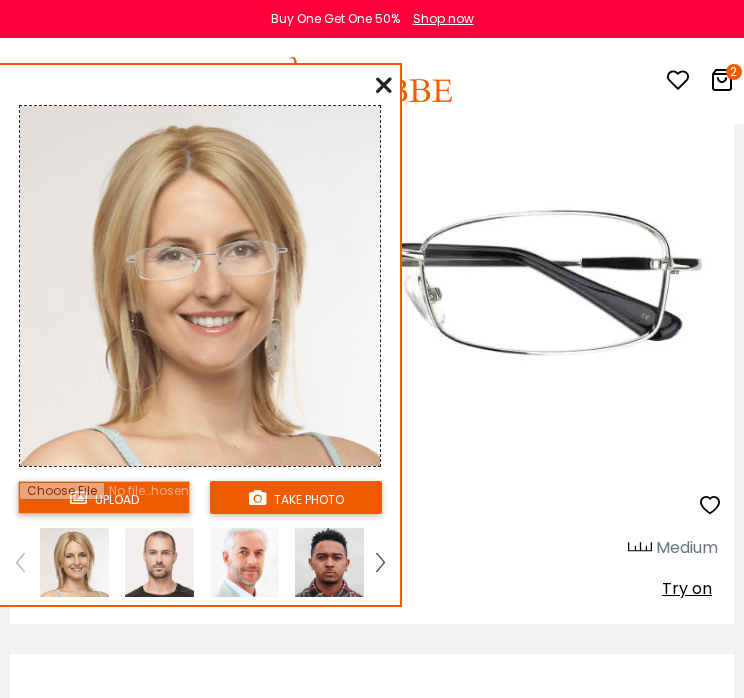 click at bounding box center [159, 562] 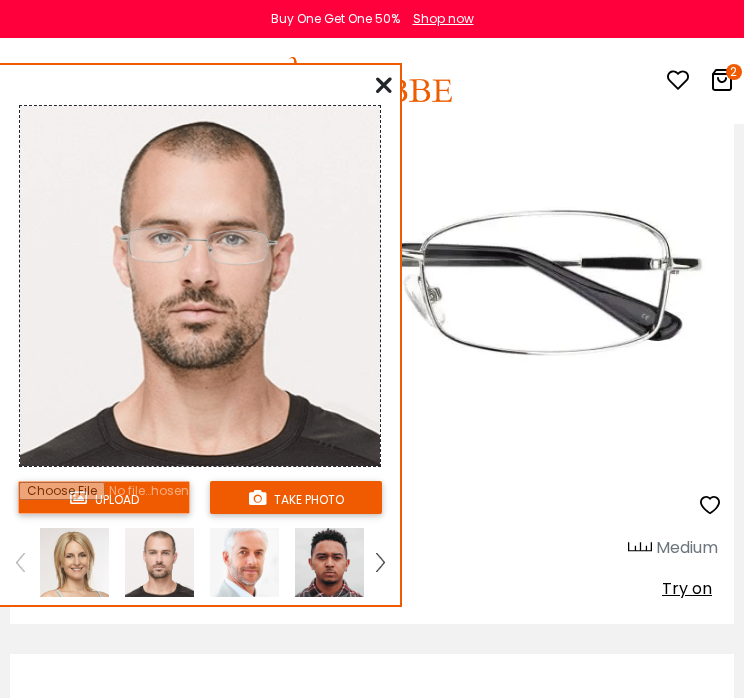 click at bounding box center [384, 85] 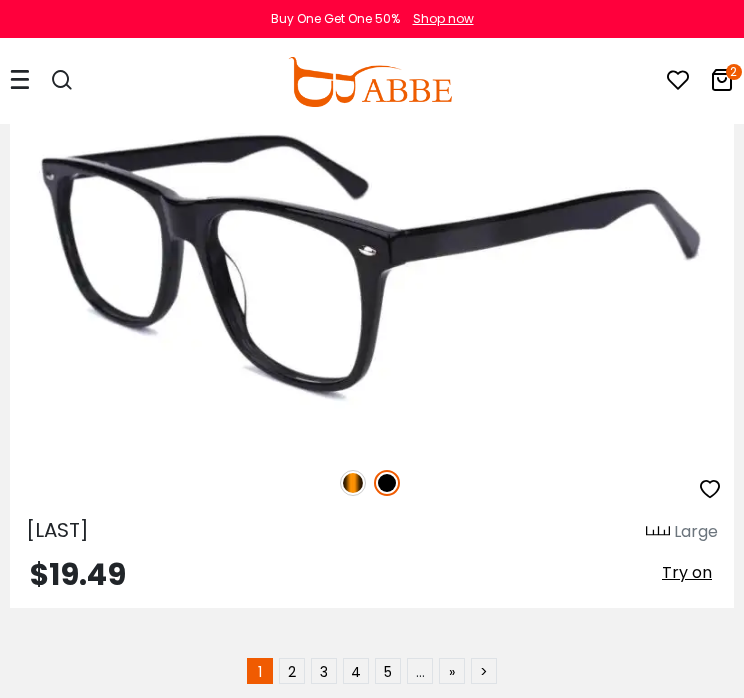 scroll, scrollTop: 37073, scrollLeft: 0, axis: vertical 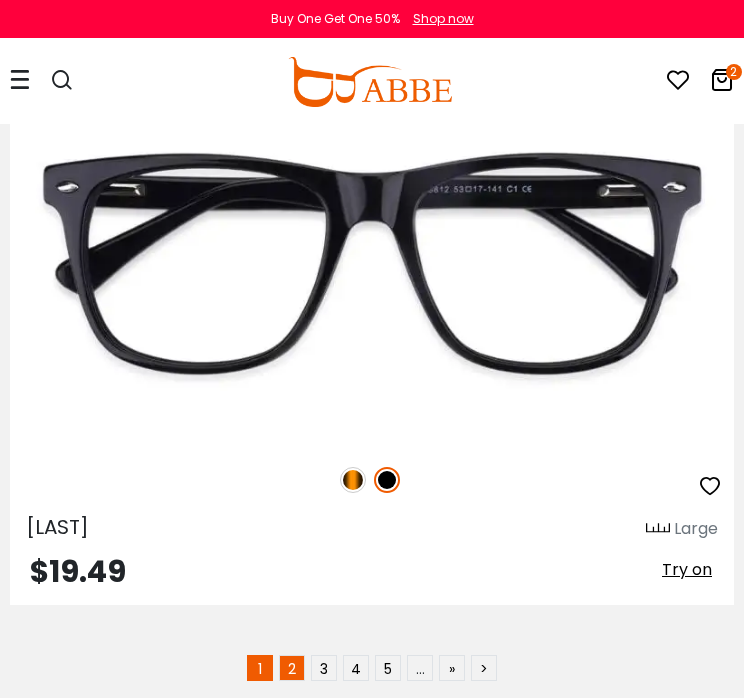 click on "2" at bounding box center [292, 668] 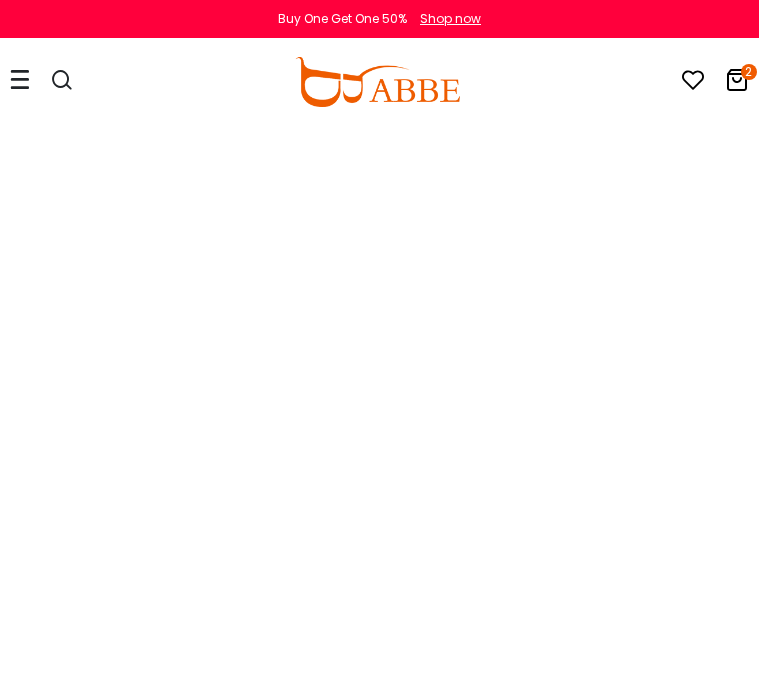 scroll, scrollTop: 0, scrollLeft: 0, axis: both 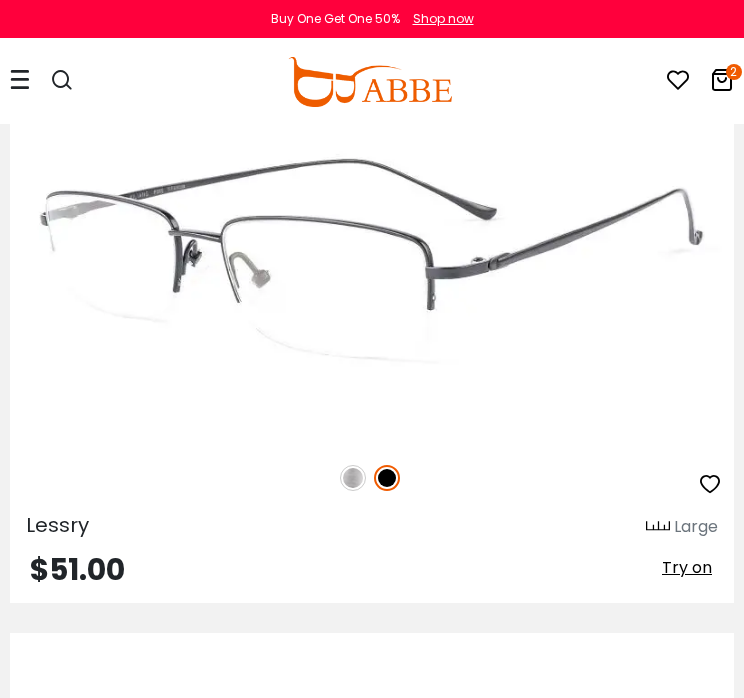 click at bounding box center (353, 478) 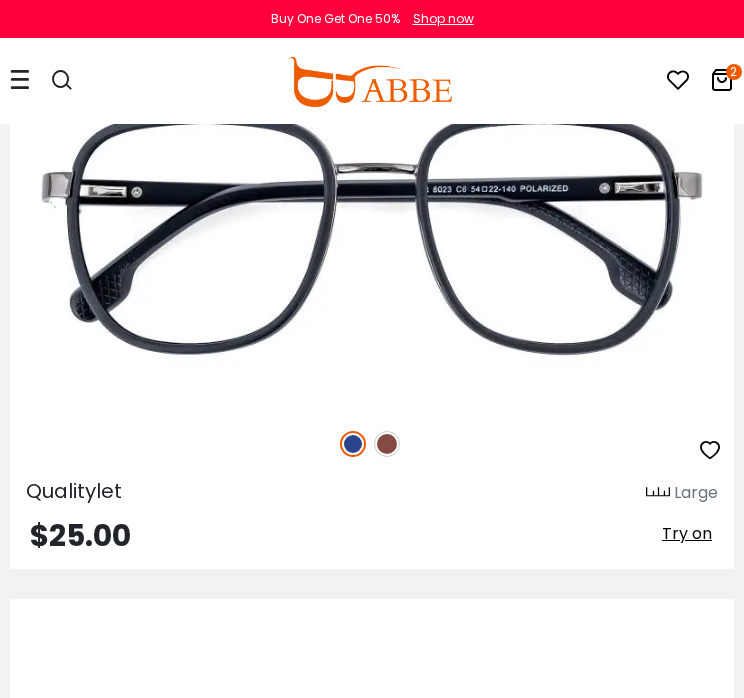 scroll, scrollTop: 1494, scrollLeft: 0, axis: vertical 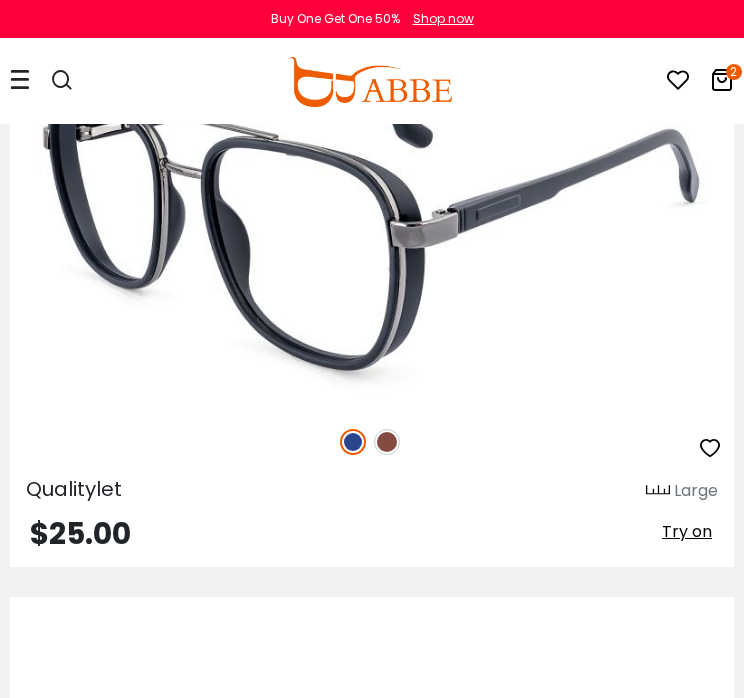 click on "Try on" at bounding box center (687, 531) 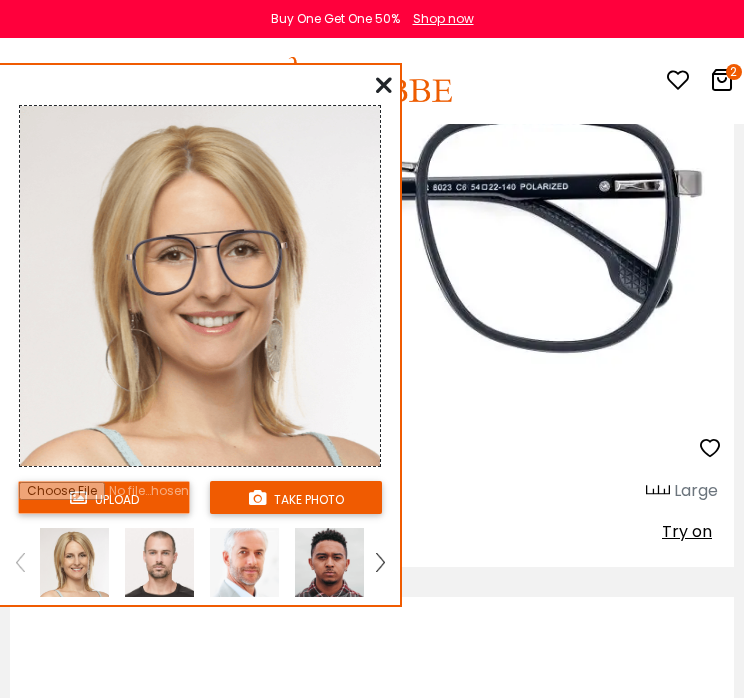 click at bounding box center [159, 562] 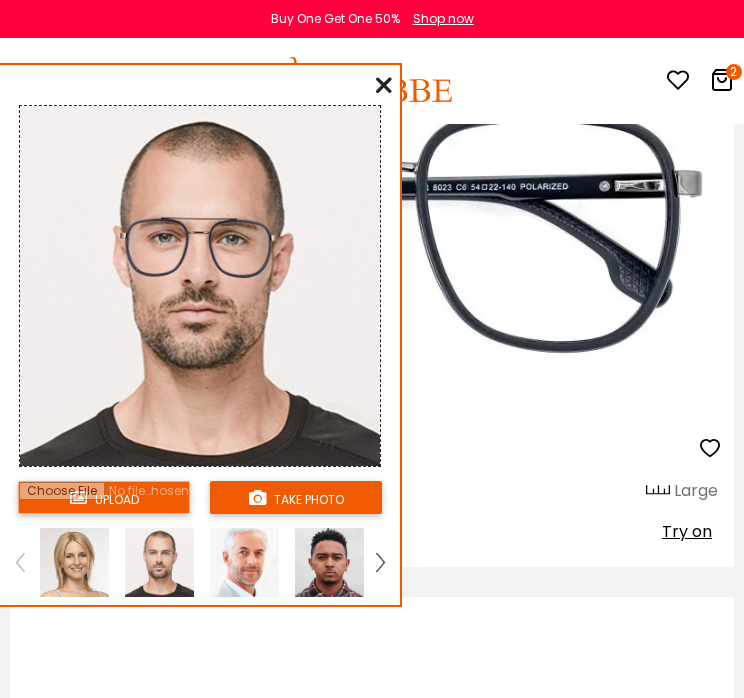 click at bounding box center (74, 562) 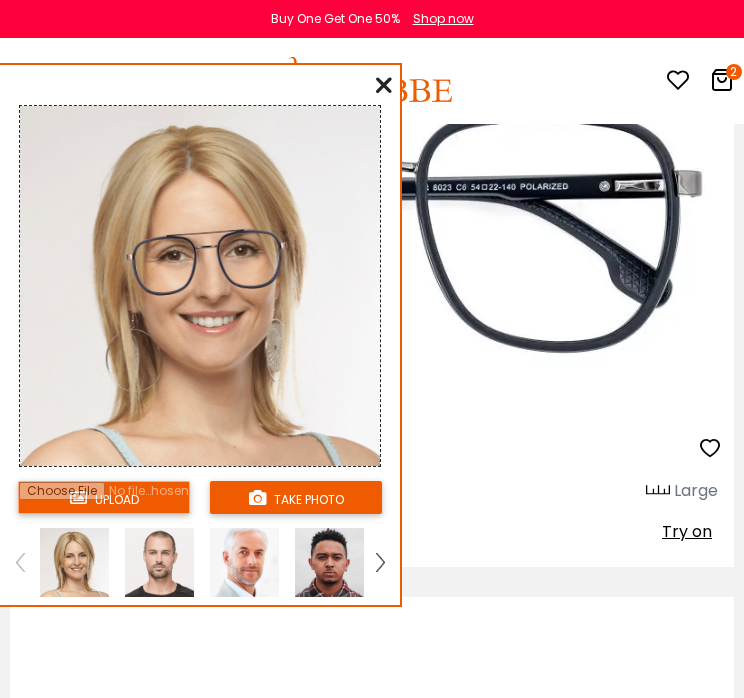 click at bounding box center [159, 562] 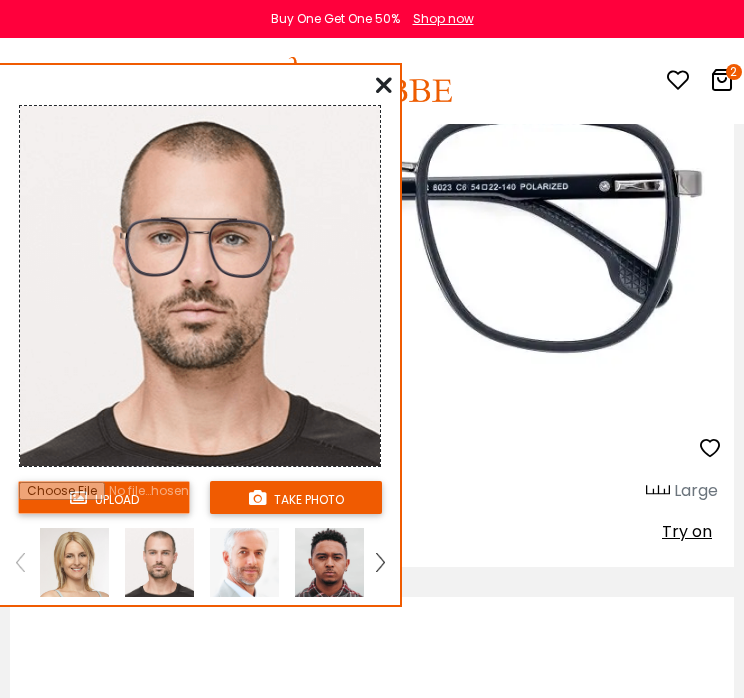 click at bounding box center [74, 562] 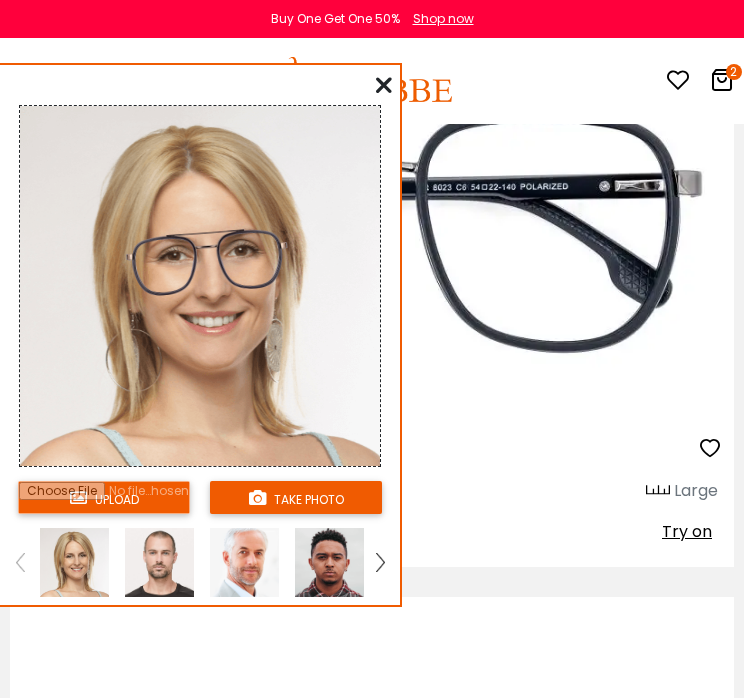 click at bounding box center (244, 562) 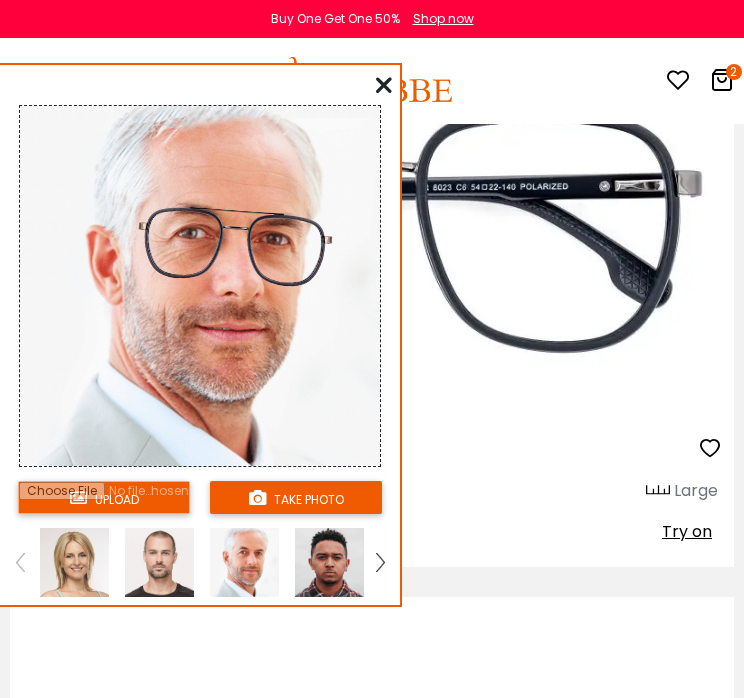 click at bounding box center (329, 562) 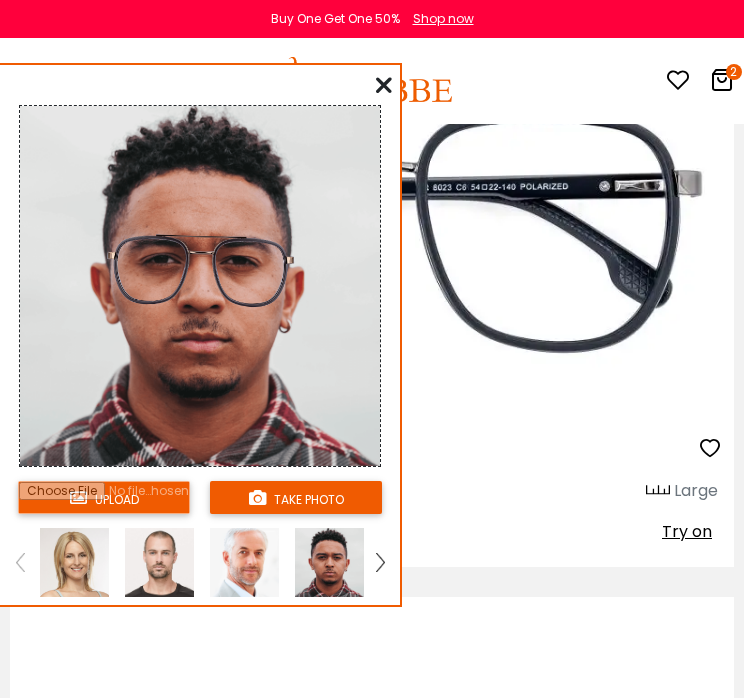 click at bounding box center (159, 562) 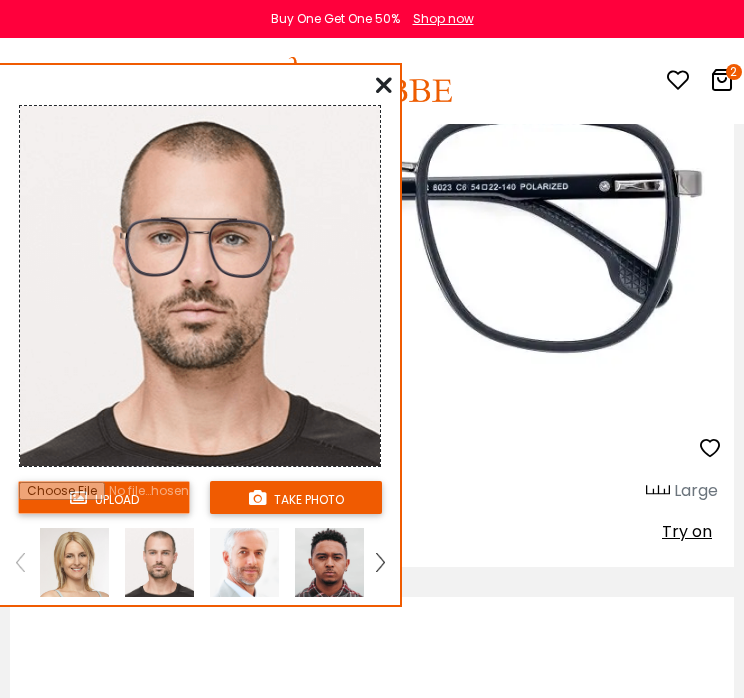 click at bounding box center [384, 85] 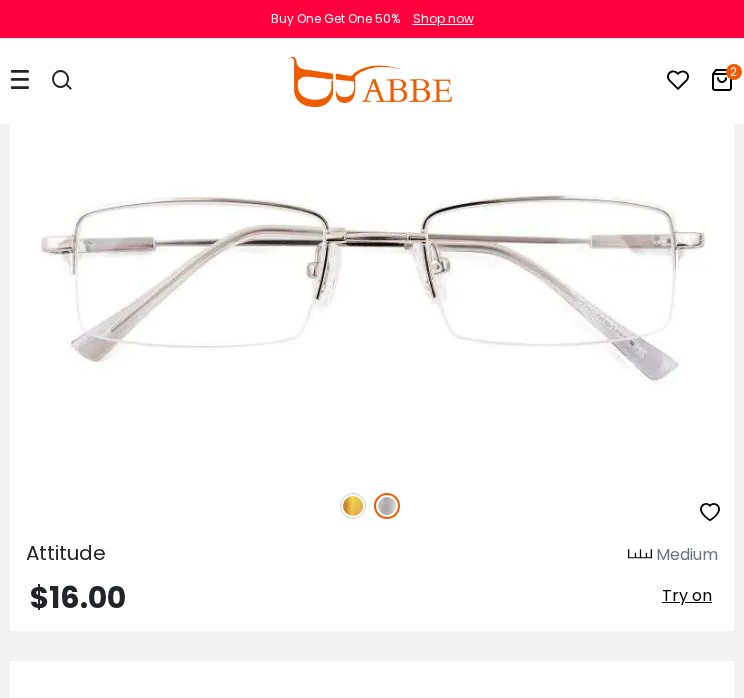 scroll, scrollTop: 7048, scrollLeft: 0, axis: vertical 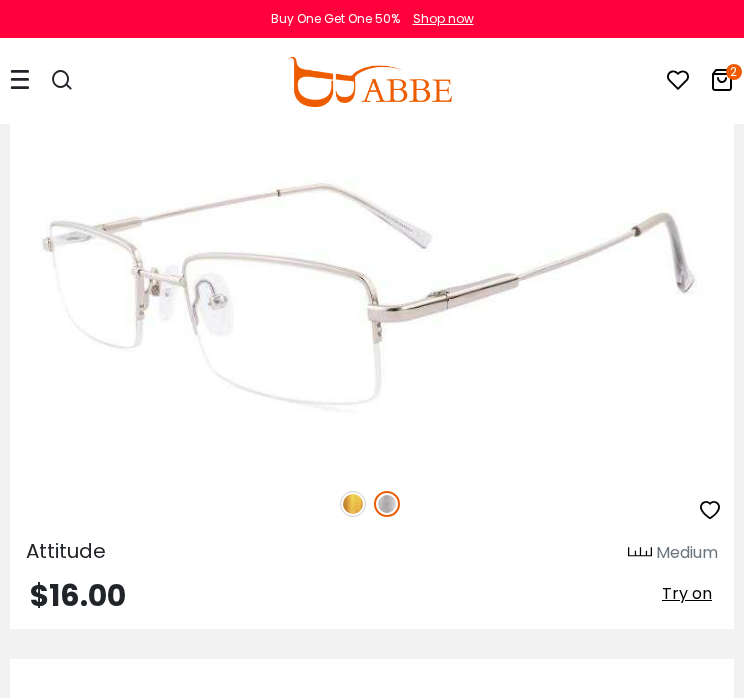 click on "Try on" at bounding box center [687, 593] 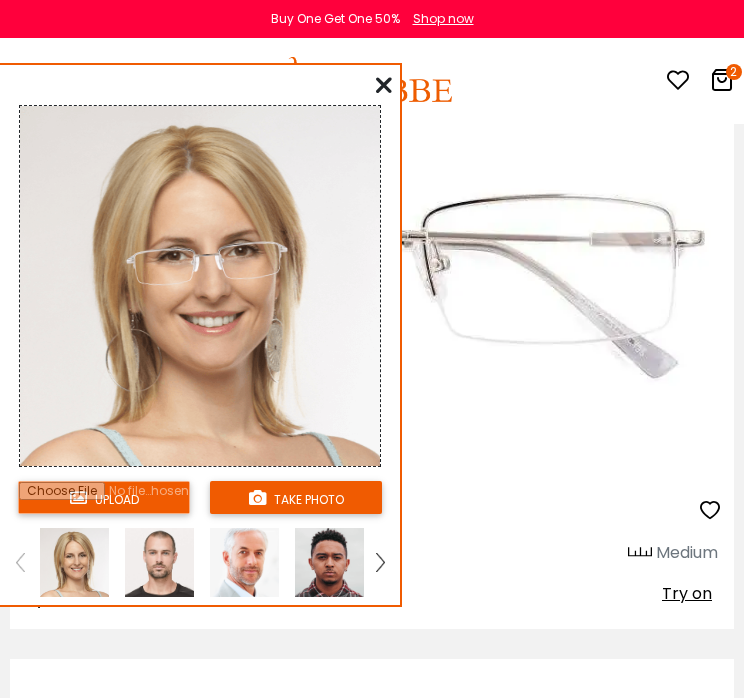 click at bounding box center [159, 562] 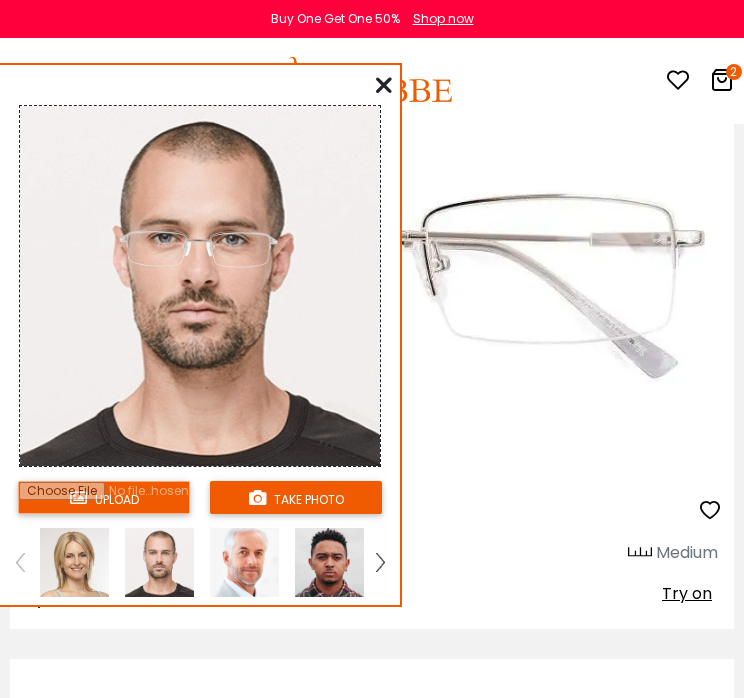 click at bounding box center (384, 85) 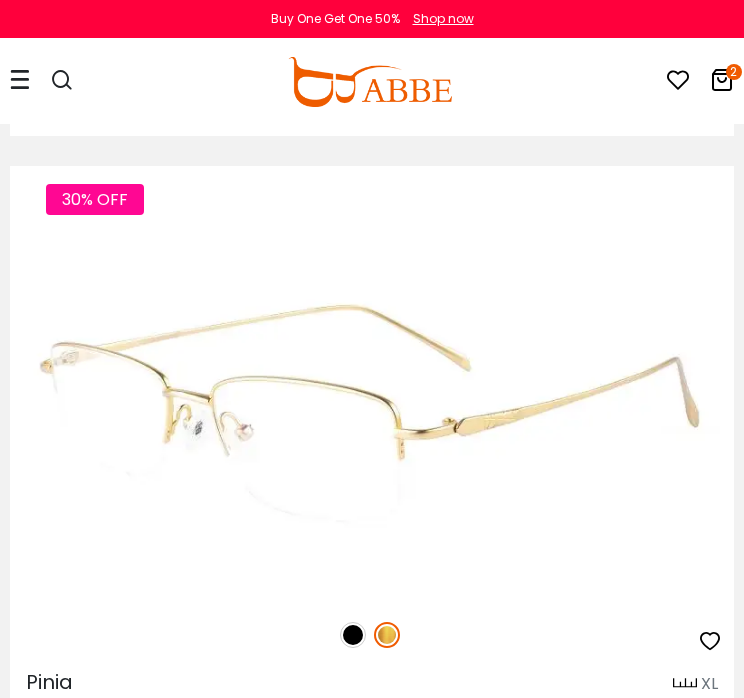 scroll, scrollTop: 8158, scrollLeft: 0, axis: vertical 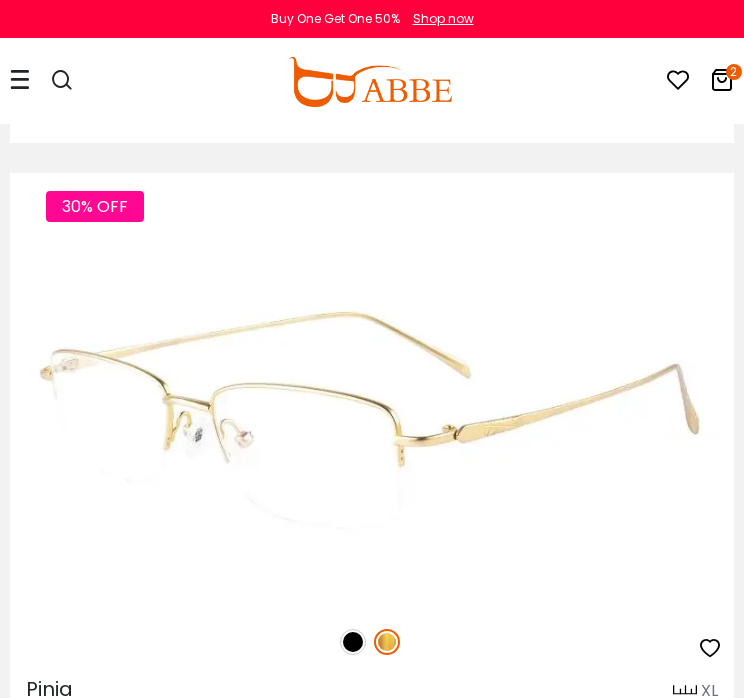 click at bounding box center [353, 642] 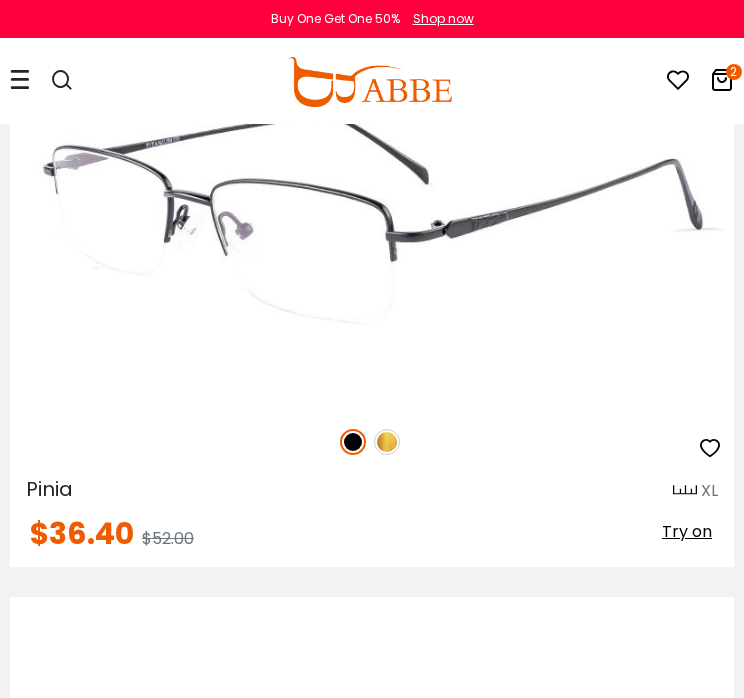 scroll, scrollTop: 8364, scrollLeft: 0, axis: vertical 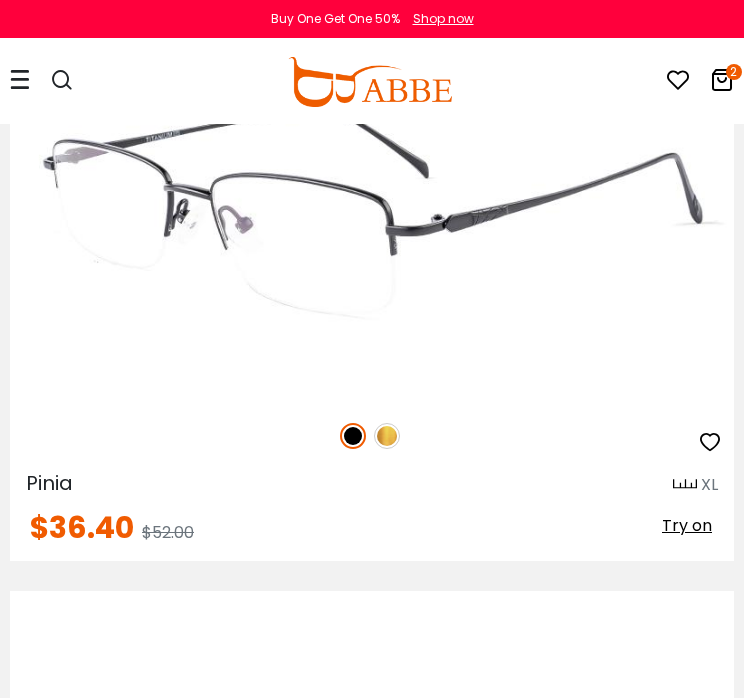 click on "Try on" at bounding box center [687, 525] 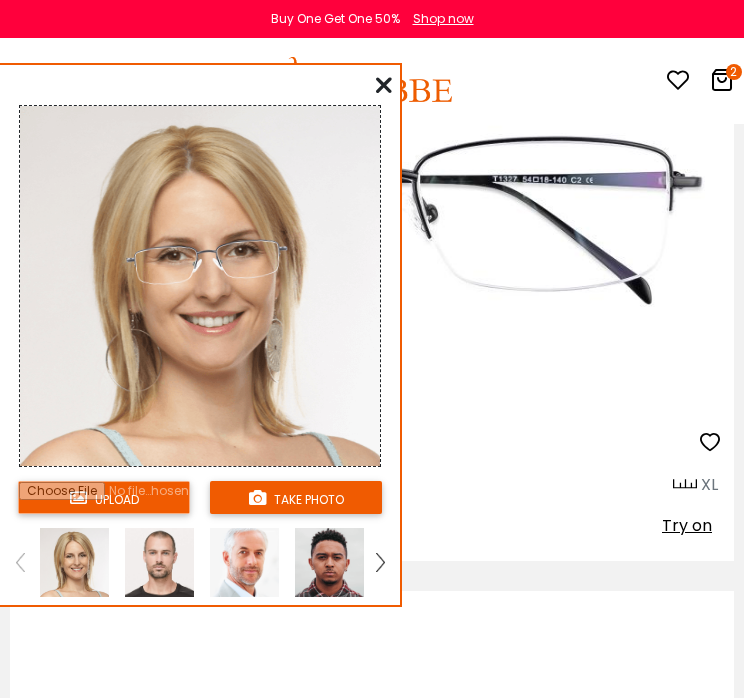 click at bounding box center (159, 562) 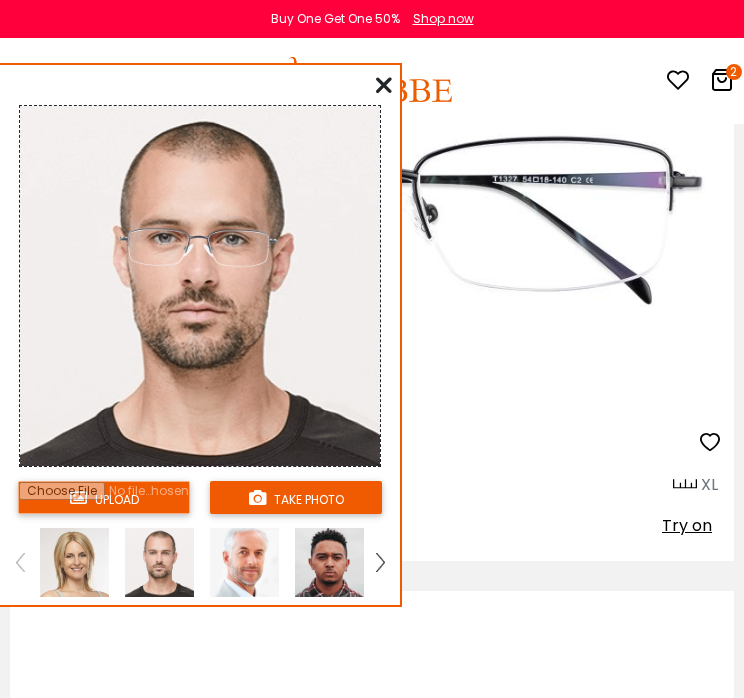 click at bounding box center [384, 85] 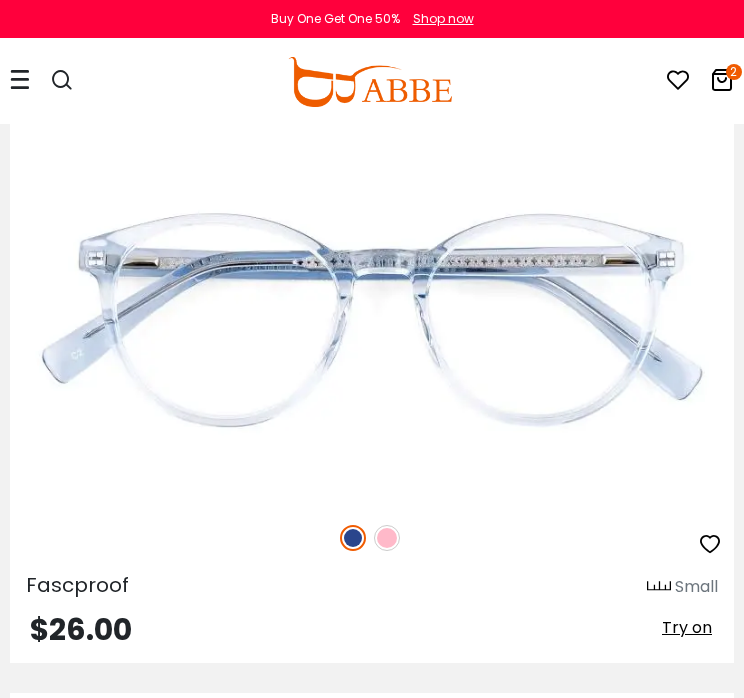 scroll, scrollTop: 13880, scrollLeft: 0, axis: vertical 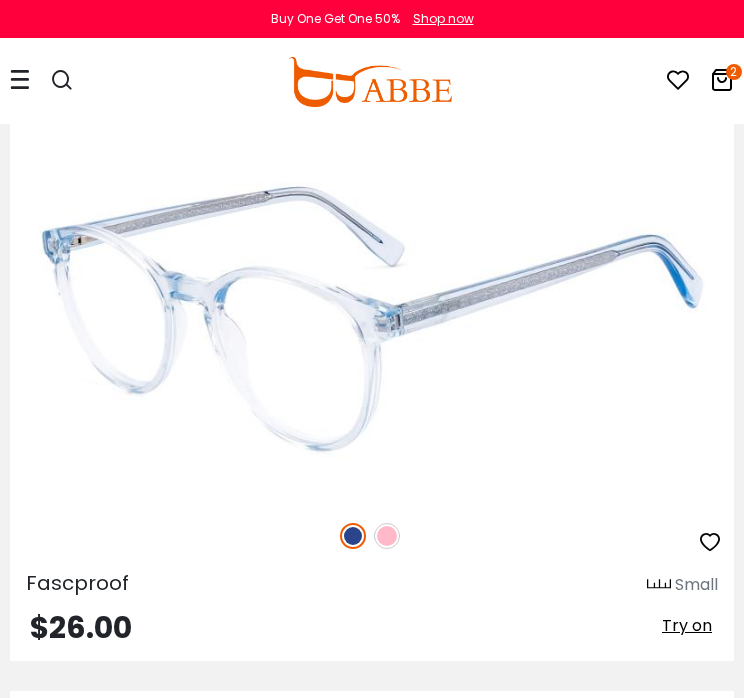 click at bounding box center (387, 536) 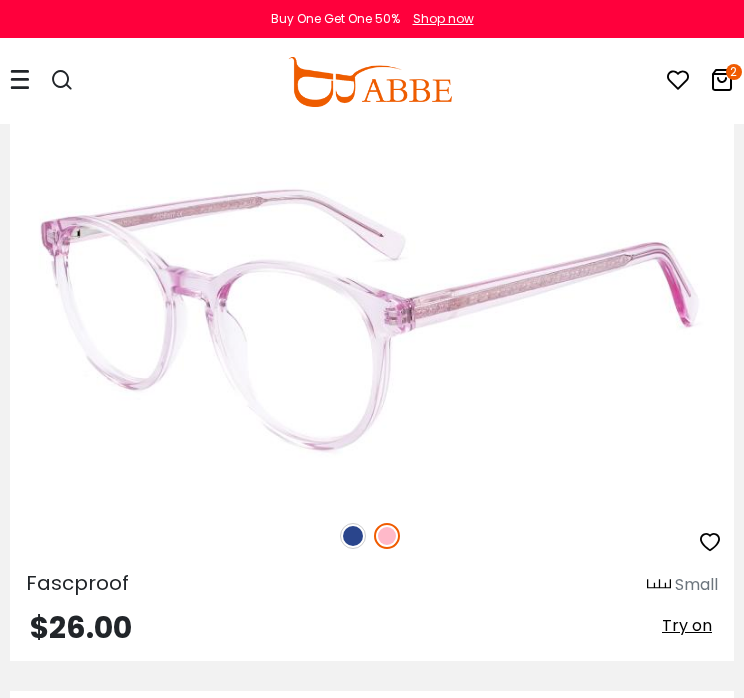 click at bounding box center (372, 320) 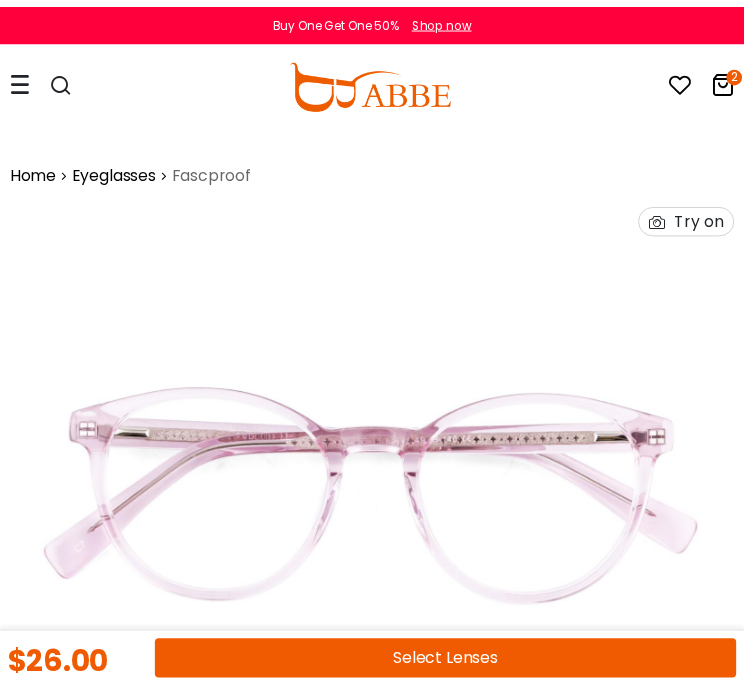 scroll, scrollTop: 0, scrollLeft: 0, axis: both 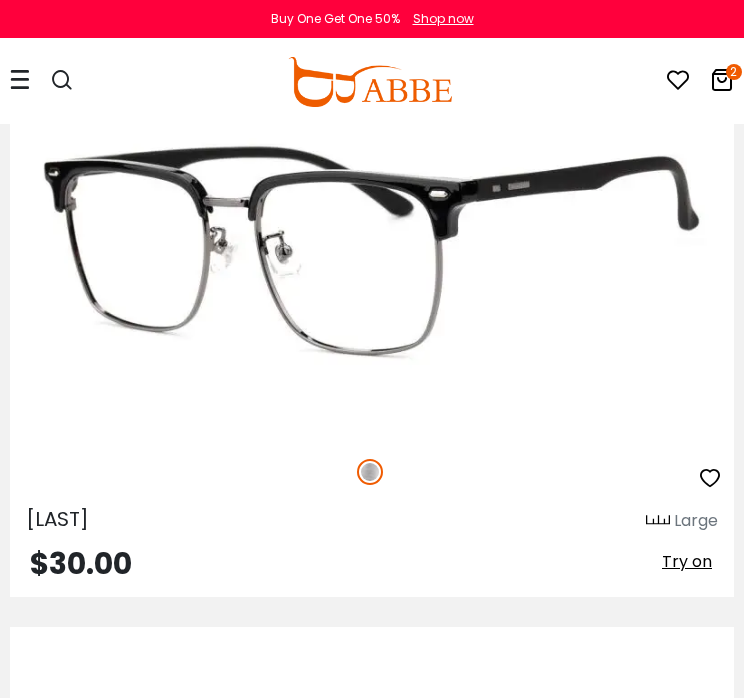 click on "Try on" at bounding box center (687, 561) 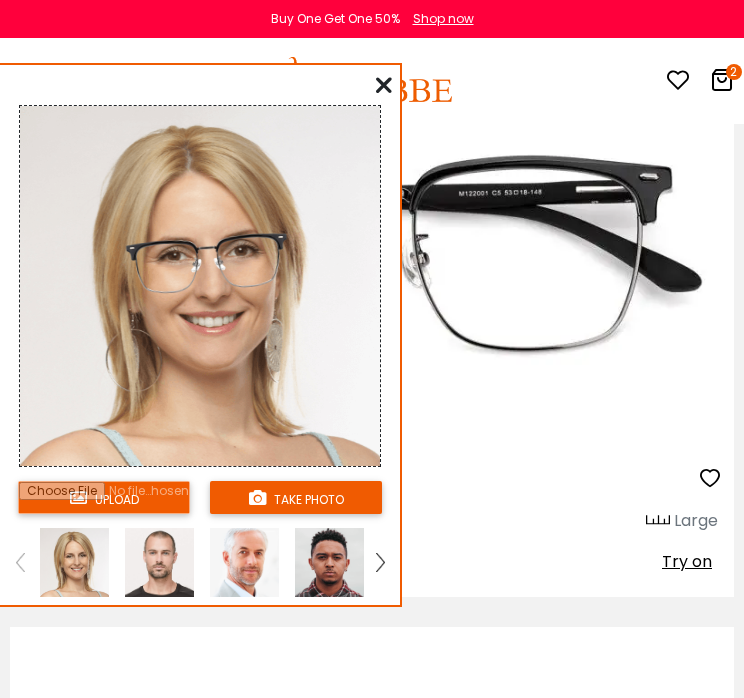 click at bounding box center (159, 562) 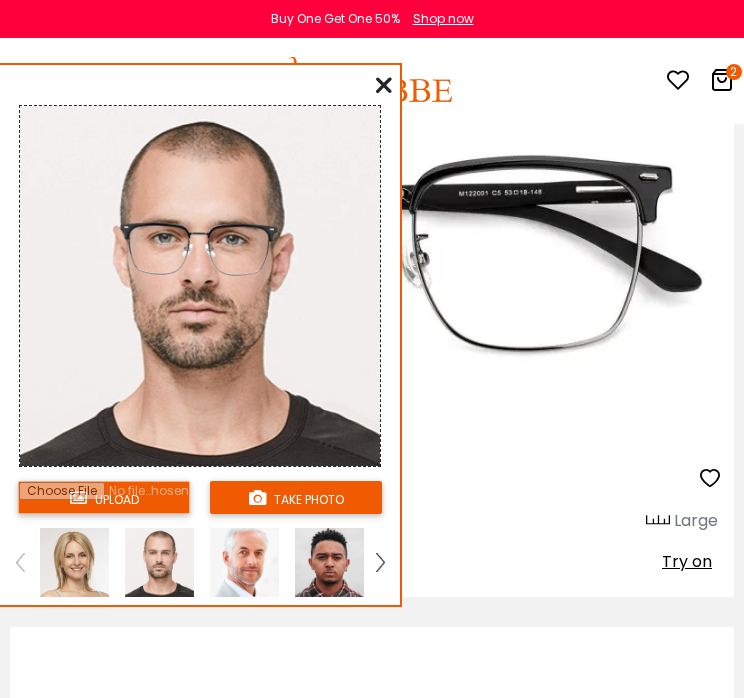 click on "upload take photo" at bounding box center [200, 339] 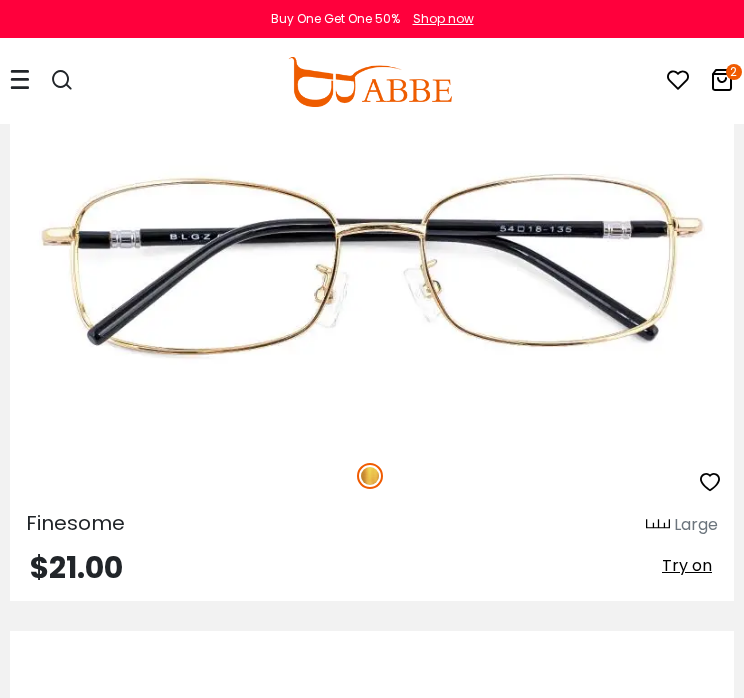 scroll, scrollTop: 30165, scrollLeft: 0, axis: vertical 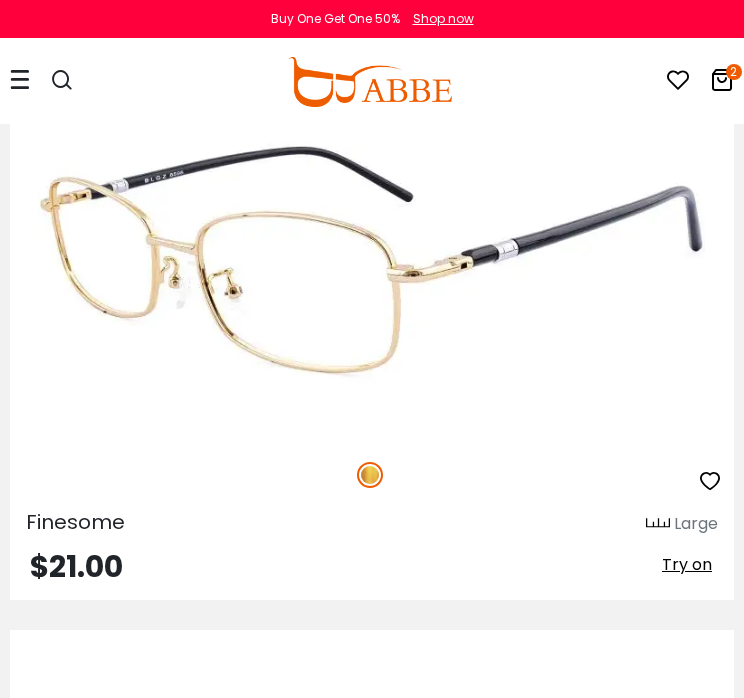 click on "Try on" at bounding box center (687, 564) 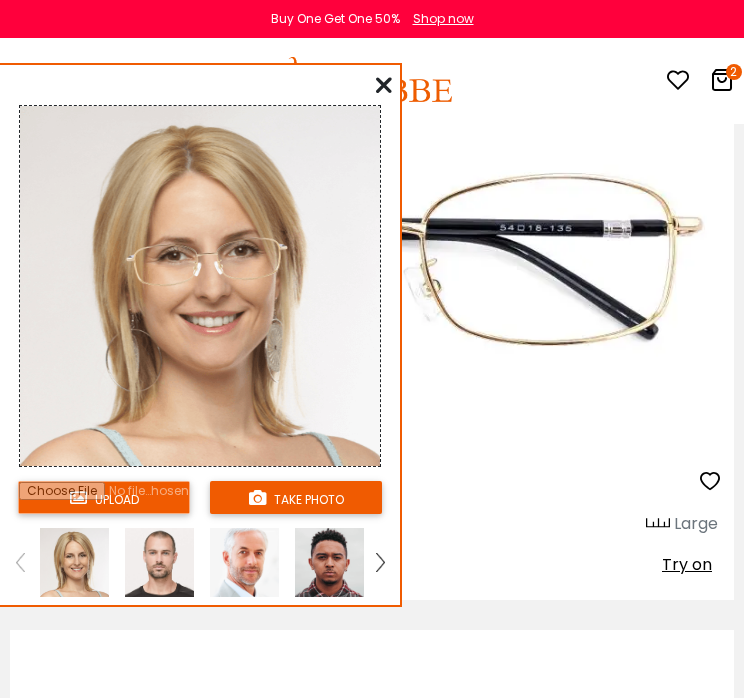 click at bounding box center [159, 562] 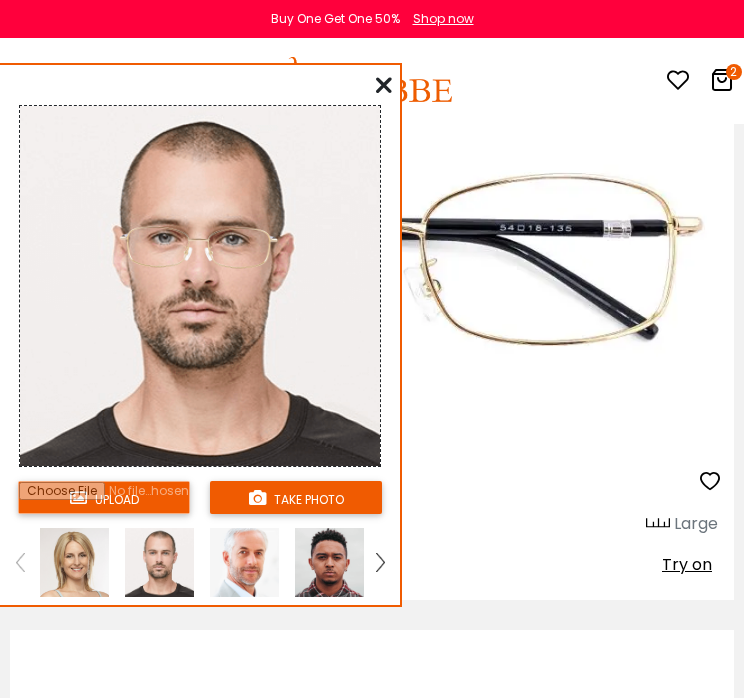 click at bounding box center (384, 85) 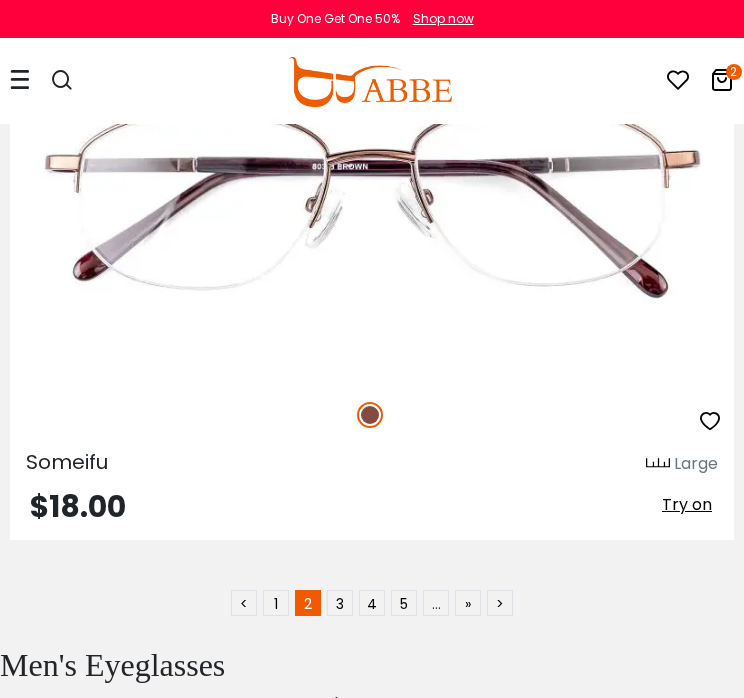 scroll, scrollTop: 37100, scrollLeft: 0, axis: vertical 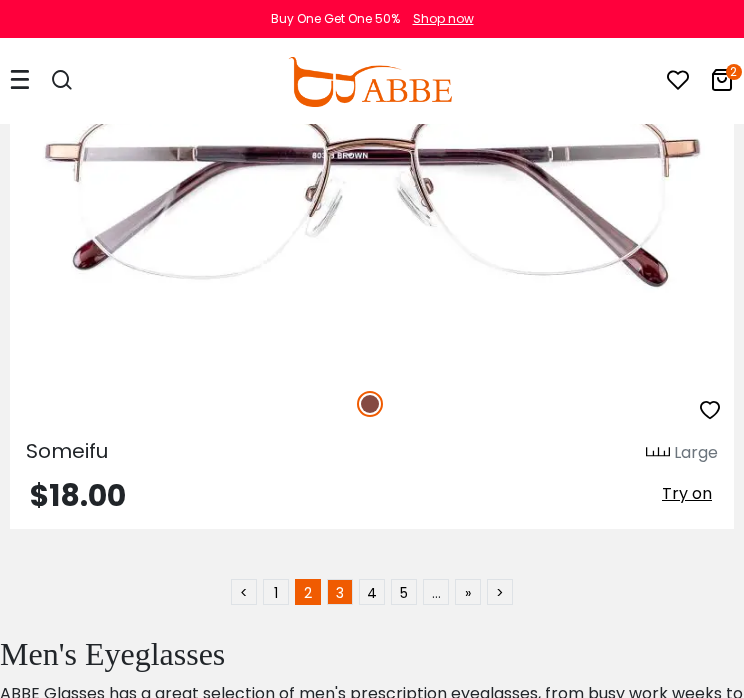 click on "3" at bounding box center (340, 592) 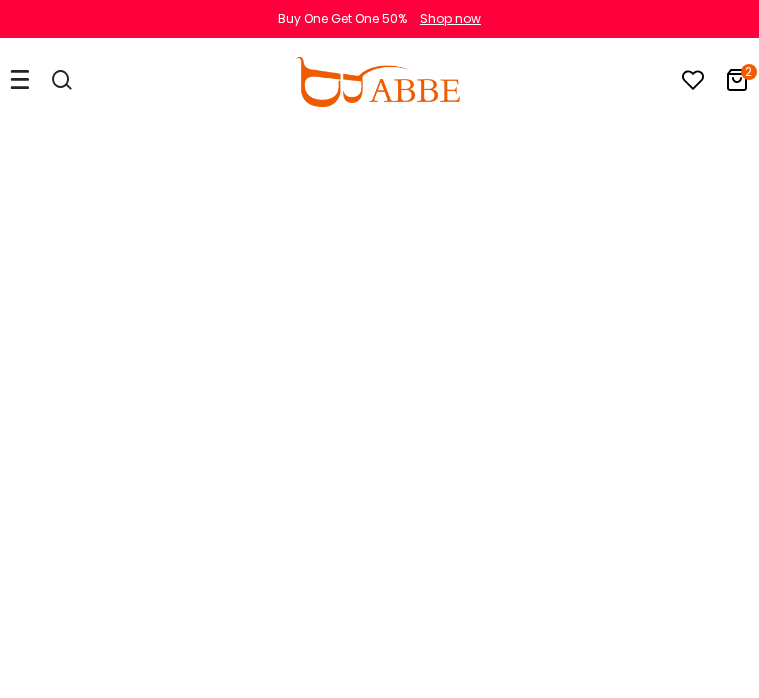 scroll, scrollTop: 0, scrollLeft: 0, axis: both 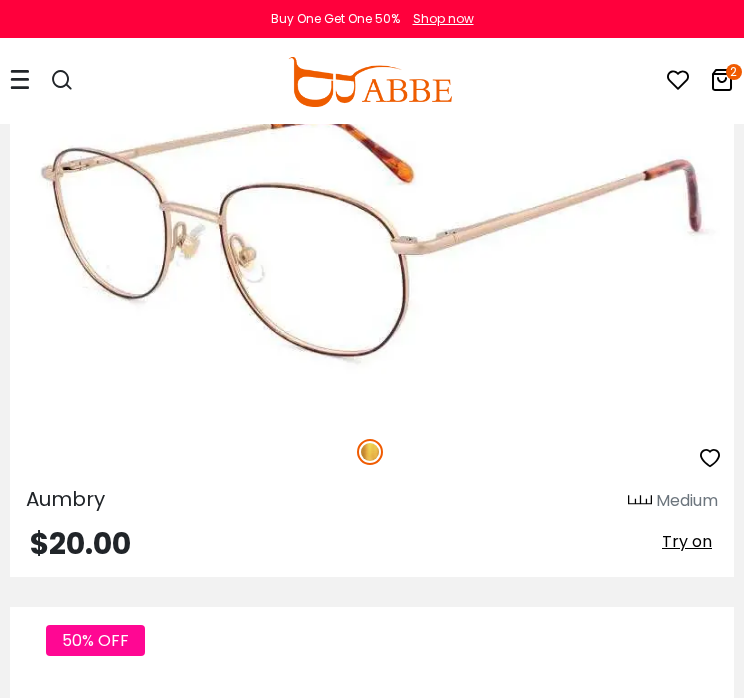 click on "Try on" at bounding box center [687, 541] 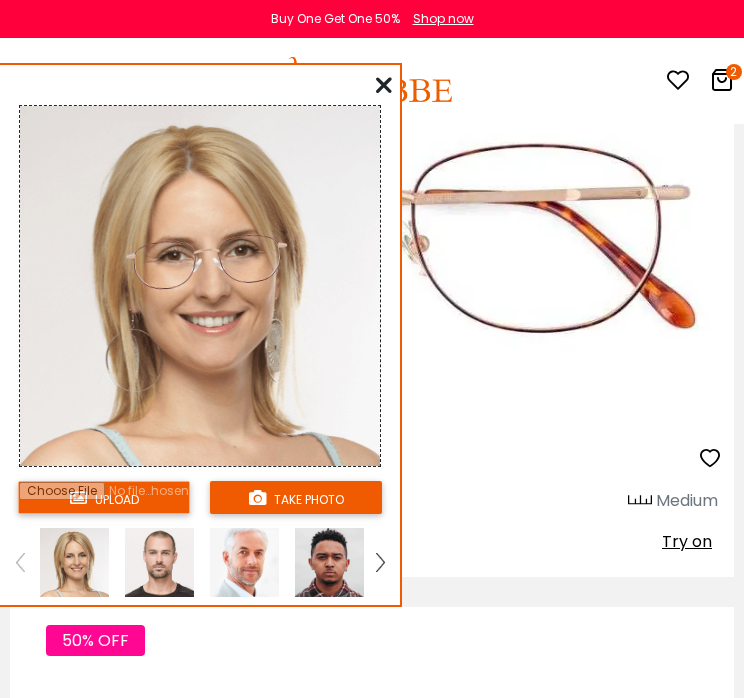 click at bounding box center [159, 562] 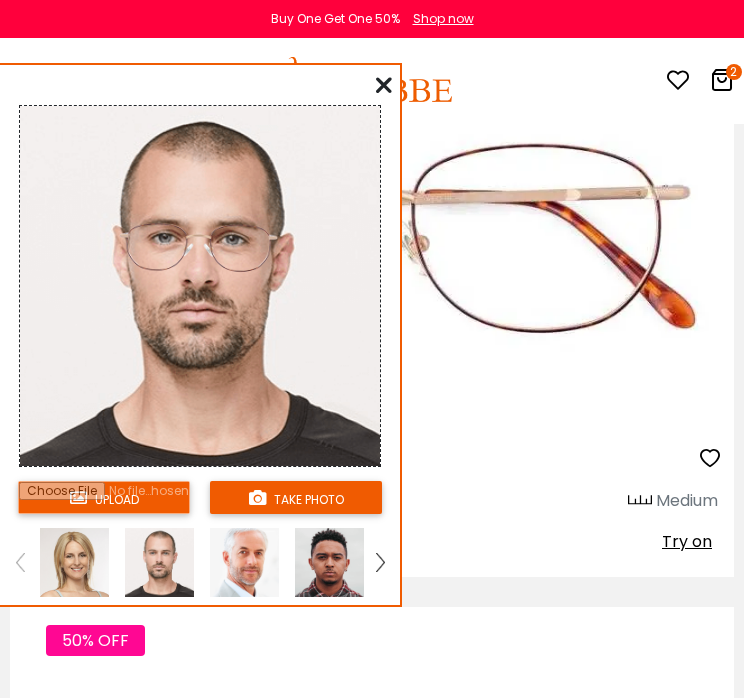 click at bounding box center (244, 562) 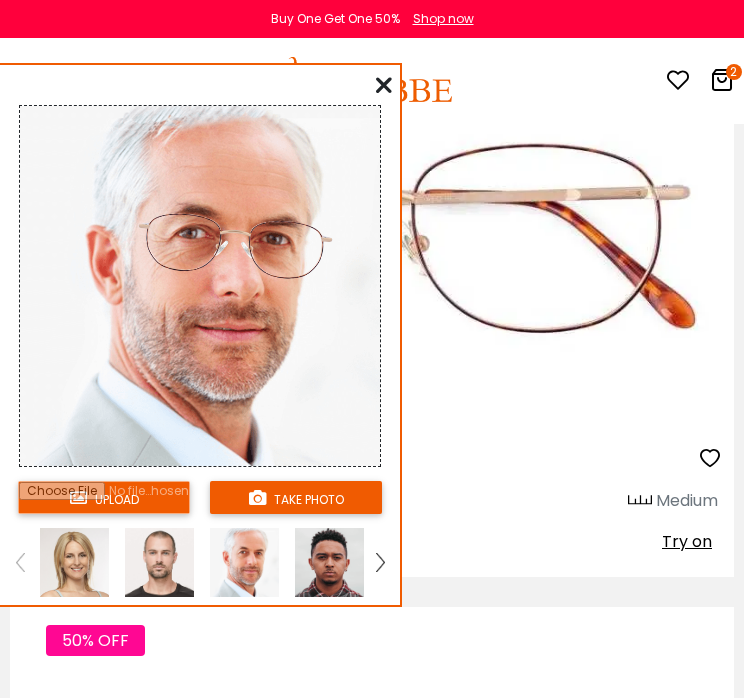 click at bounding box center (159, 562) 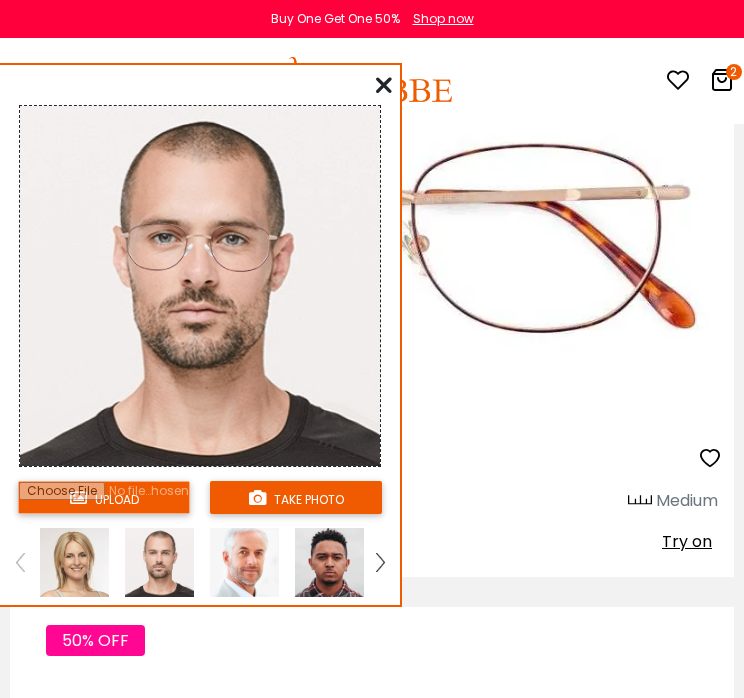 click at bounding box center (384, 85) 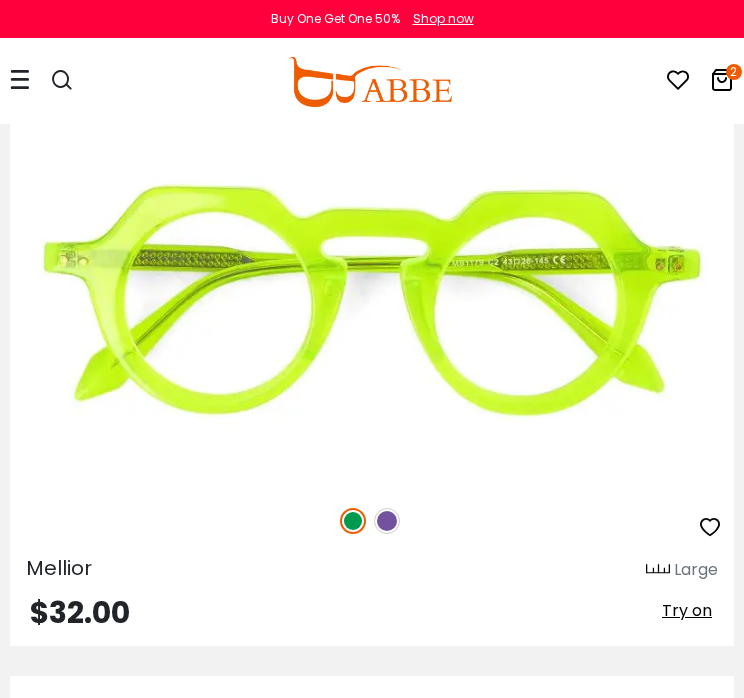 scroll, scrollTop: 12643, scrollLeft: 0, axis: vertical 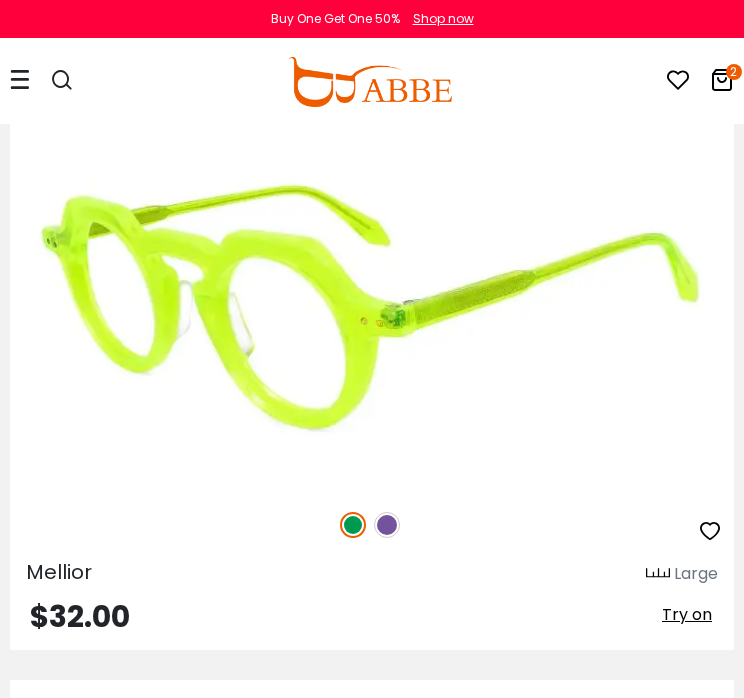 click at bounding box center (387, 525) 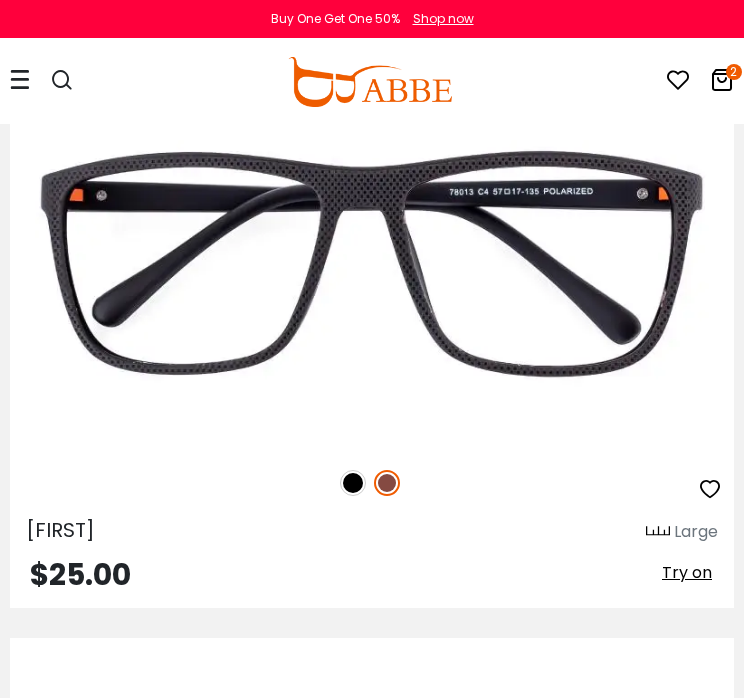 scroll, scrollTop: 15808, scrollLeft: 0, axis: vertical 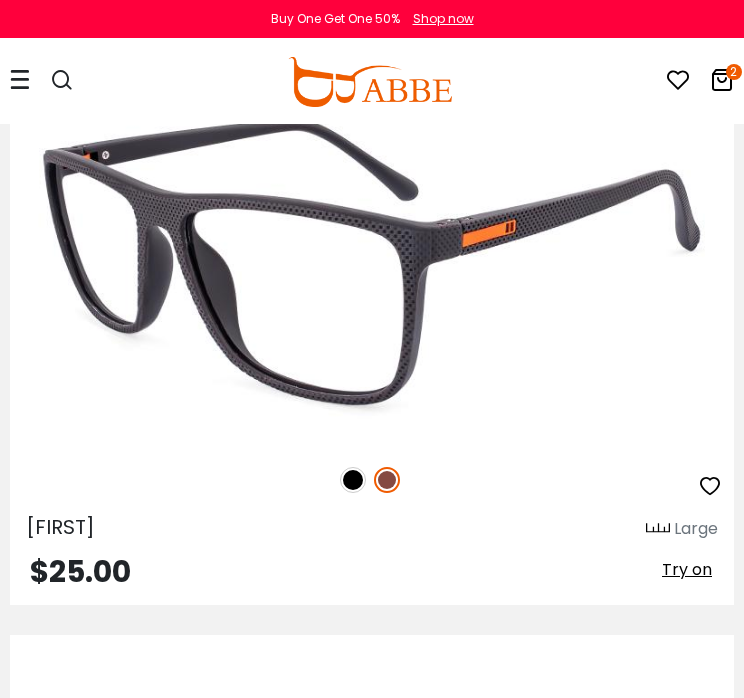 click on "Try on" at bounding box center (687, 569) 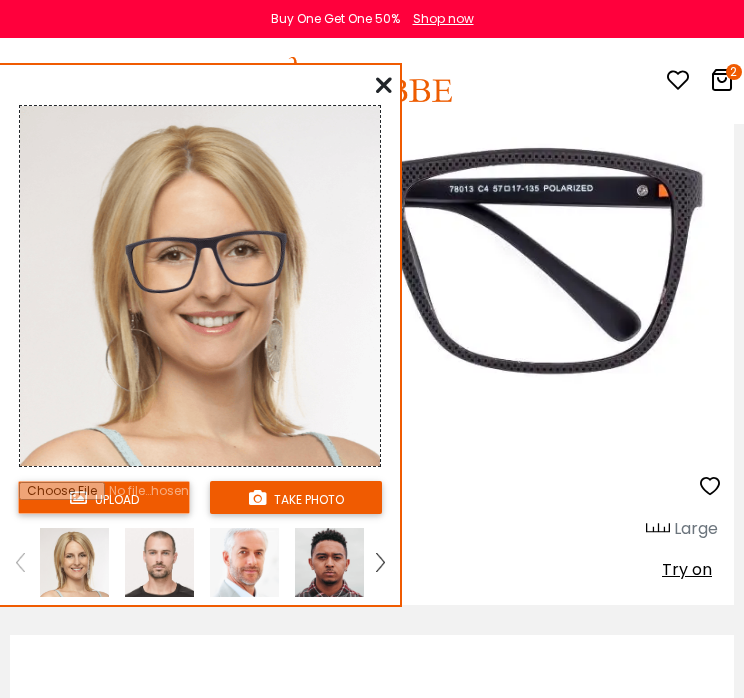 click at bounding box center (159, 562) 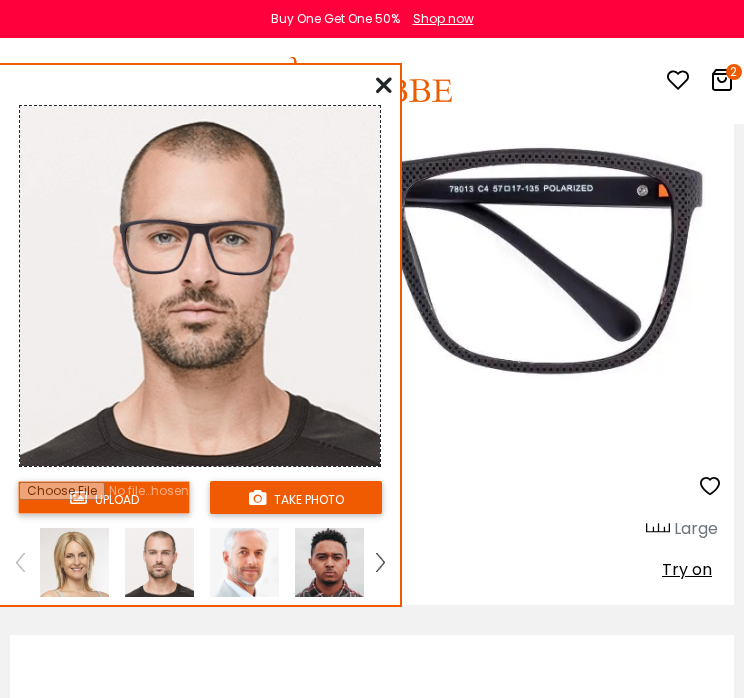 click at bounding box center (384, 85) 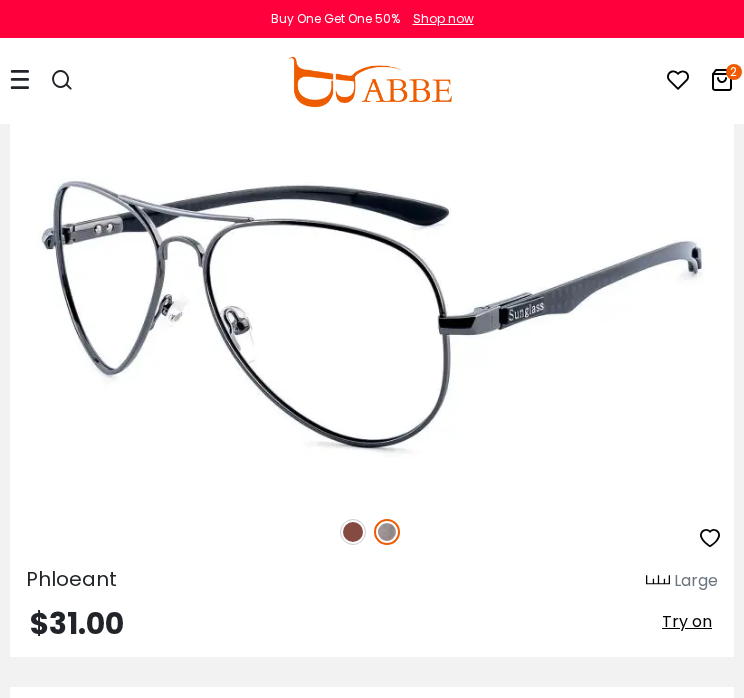 scroll, scrollTop: 20749, scrollLeft: 0, axis: vertical 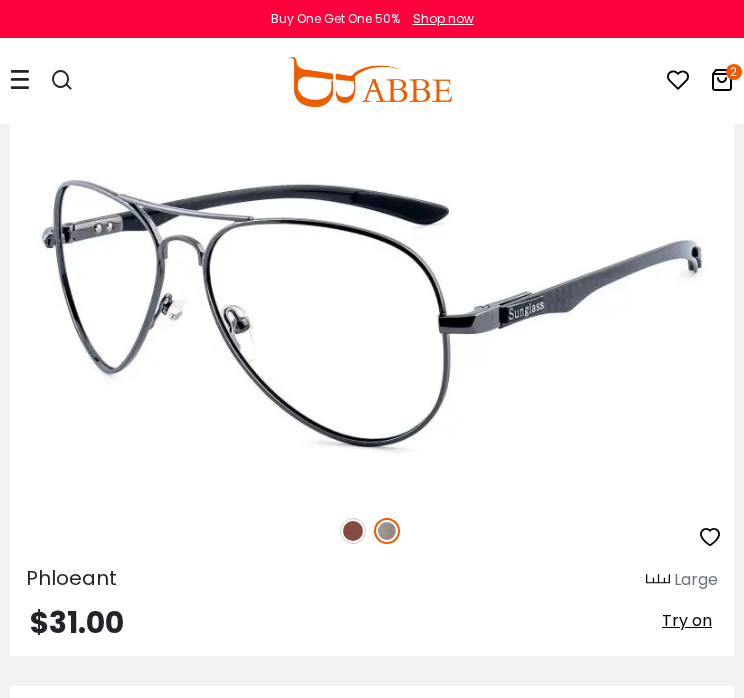 click at bounding box center (353, 531) 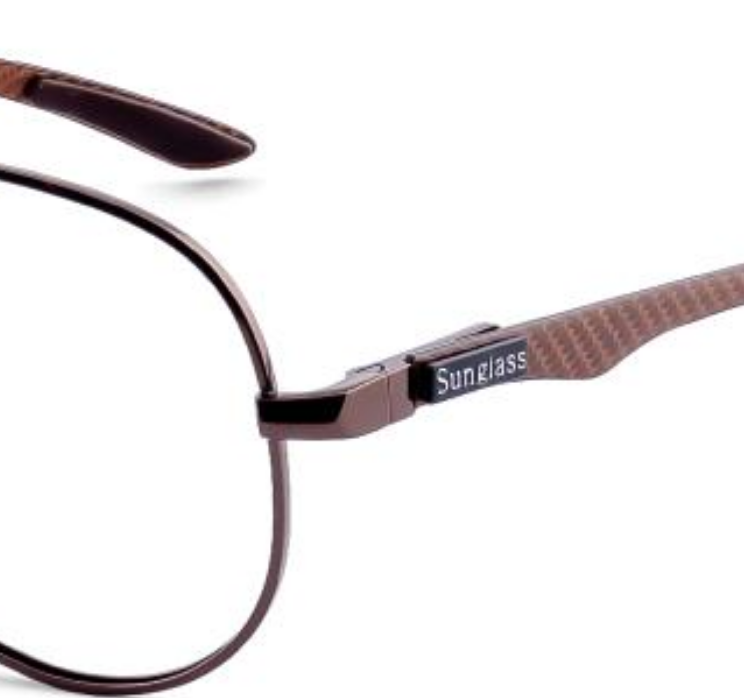 scroll, scrollTop: 20749, scrollLeft: 0, axis: vertical 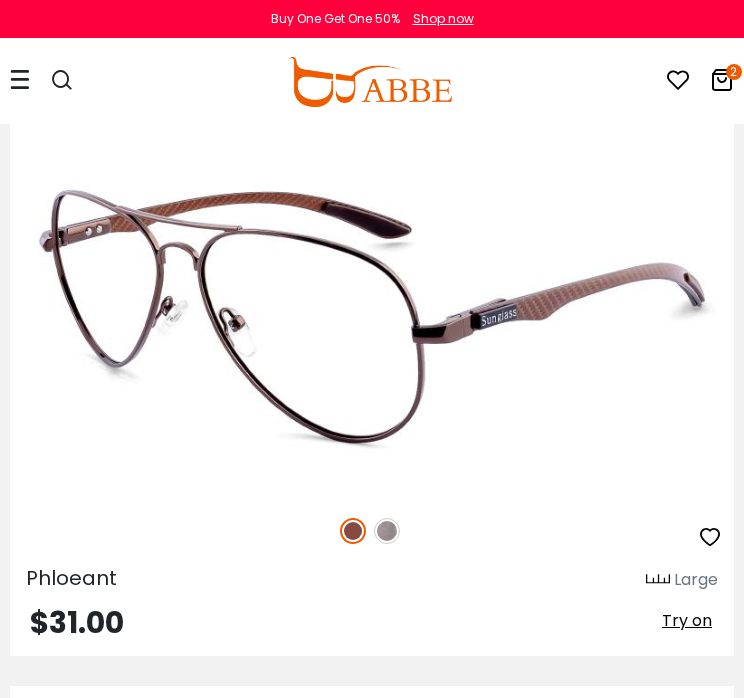click at bounding box center [387, 531] 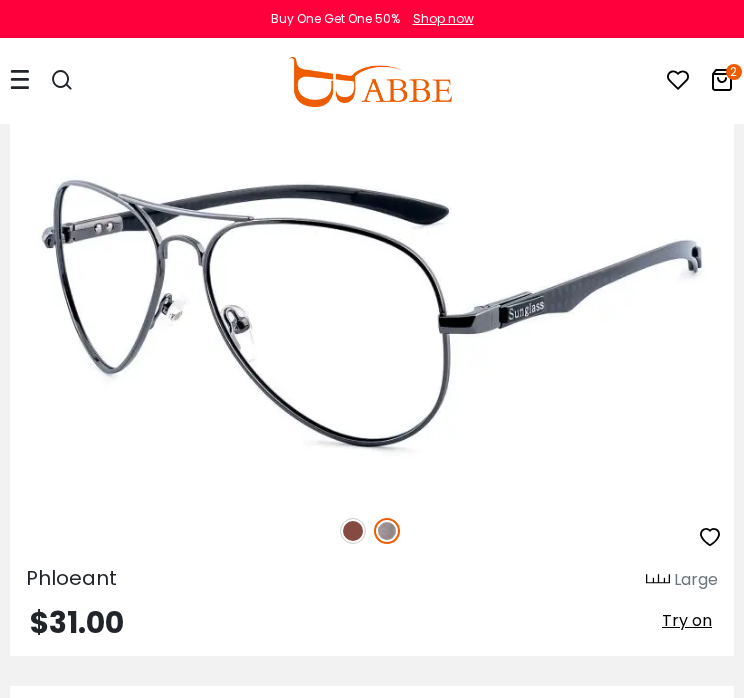 click on "Try on" at bounding box center (687, 620) 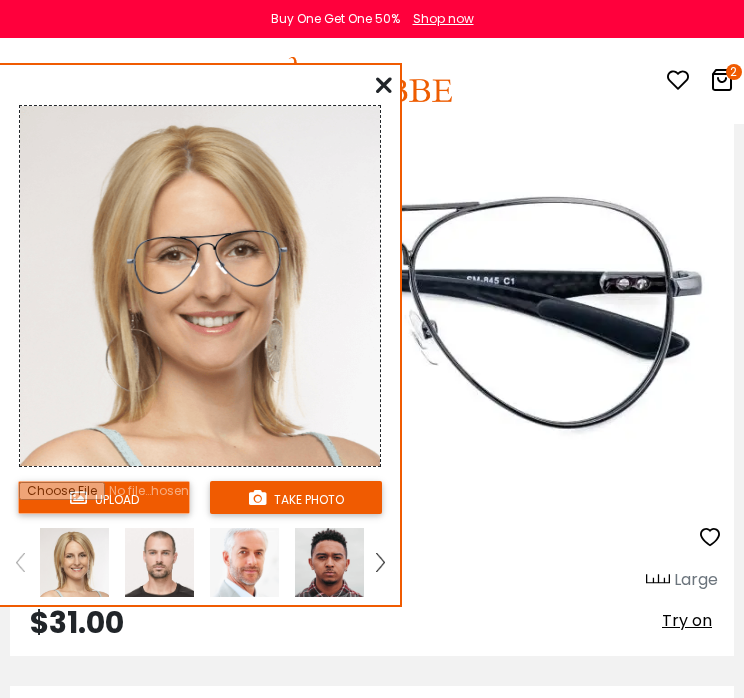 click at bounding box center (159, 562) 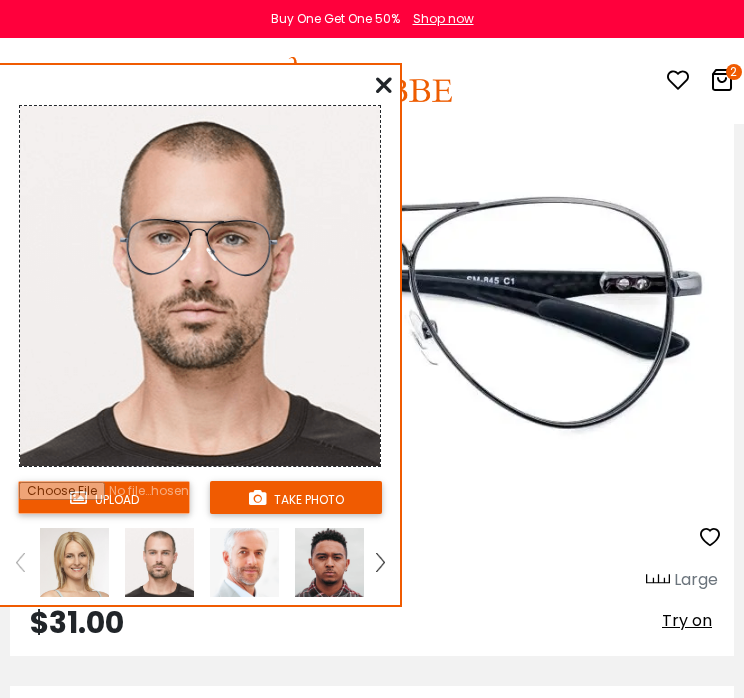 click at bounding box center [384, 85] 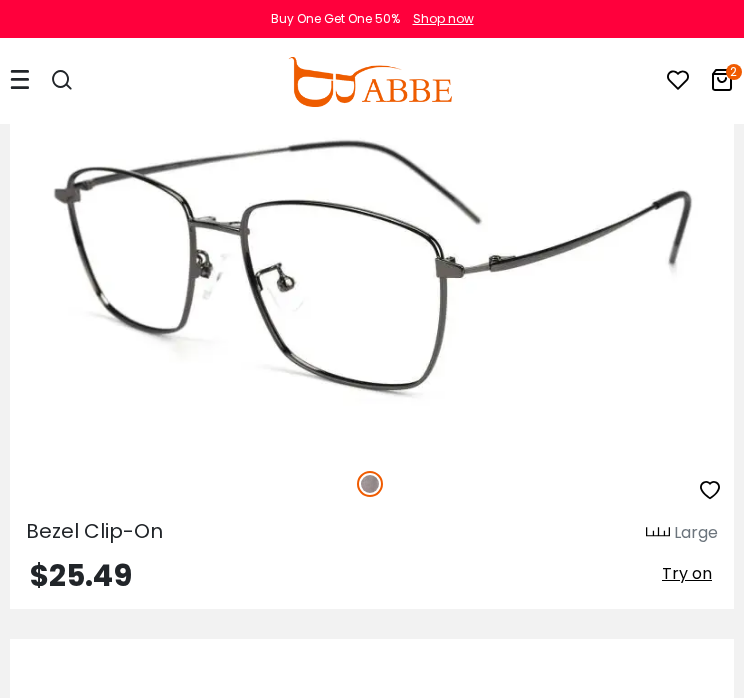 scroll, scrollTop: 28913, scrollLeft: 0, axis: vertical 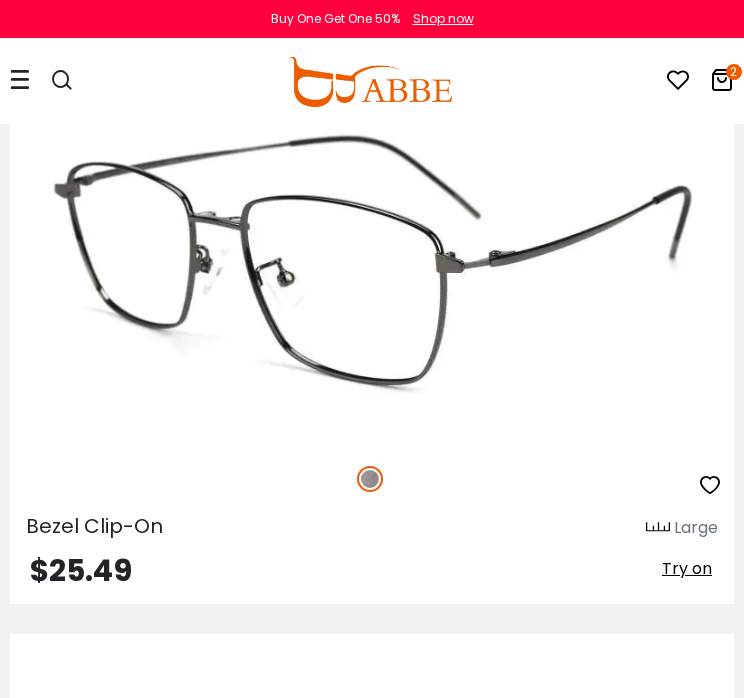 click on "Try on" at bounding box center [687, 568] 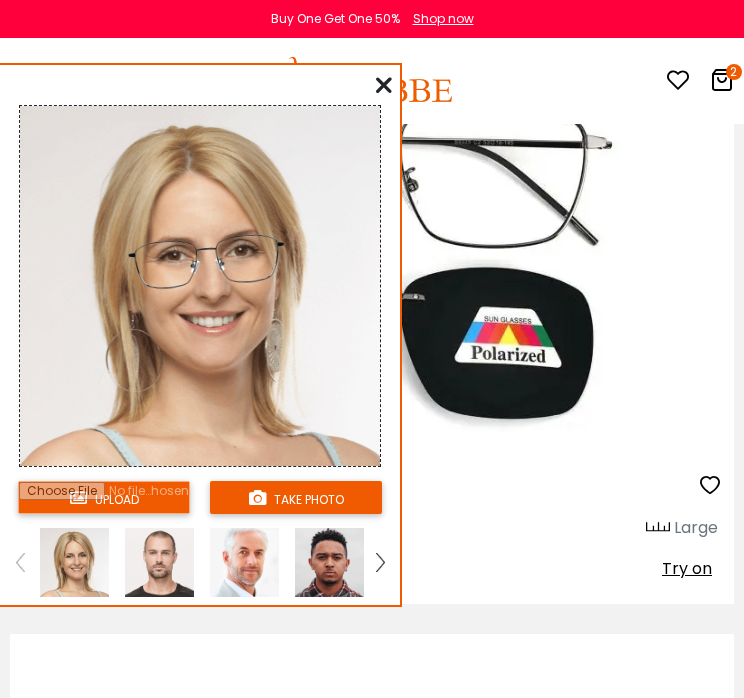 click at bounding box center [159, 562] 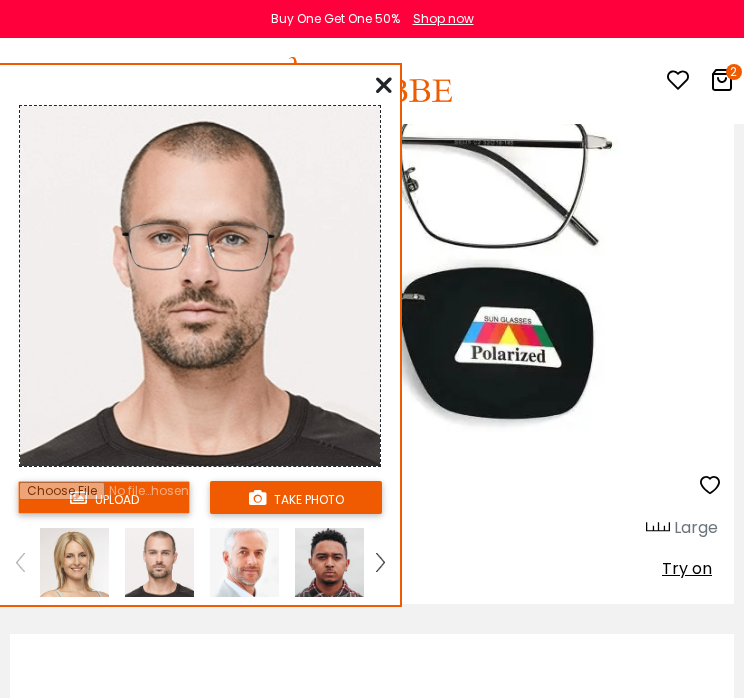 click at bounding box center (384, 85) 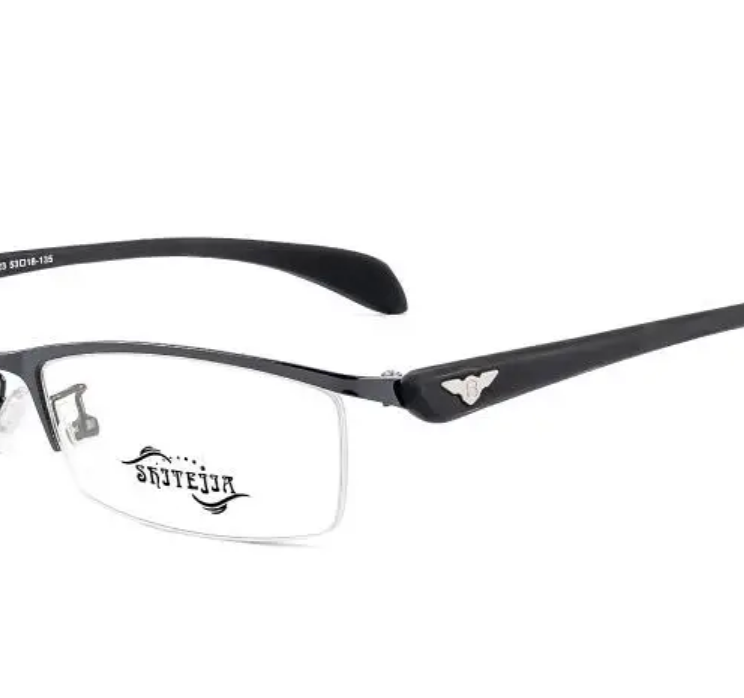 scroll, scrollTop: 35687, scrollLeft: 0, axis: vertical 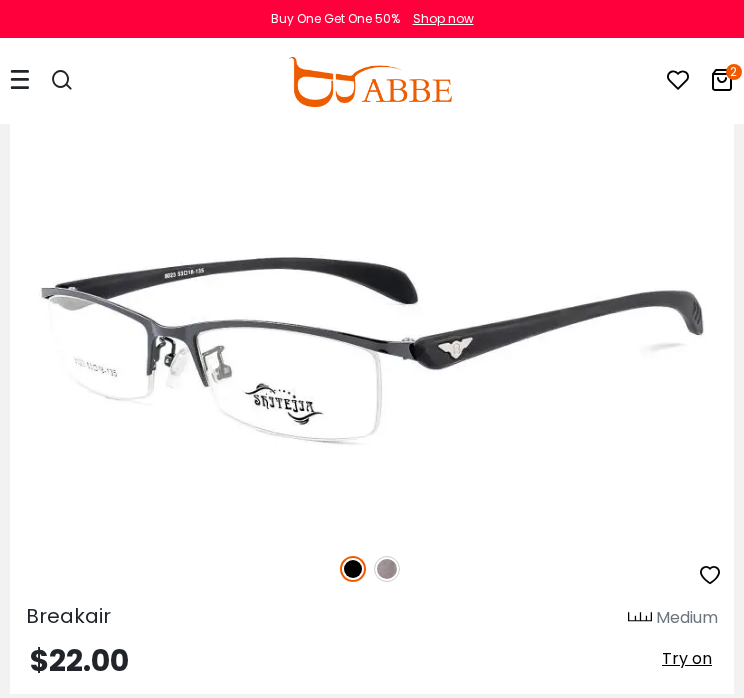 click at bounding box center [387, 569] 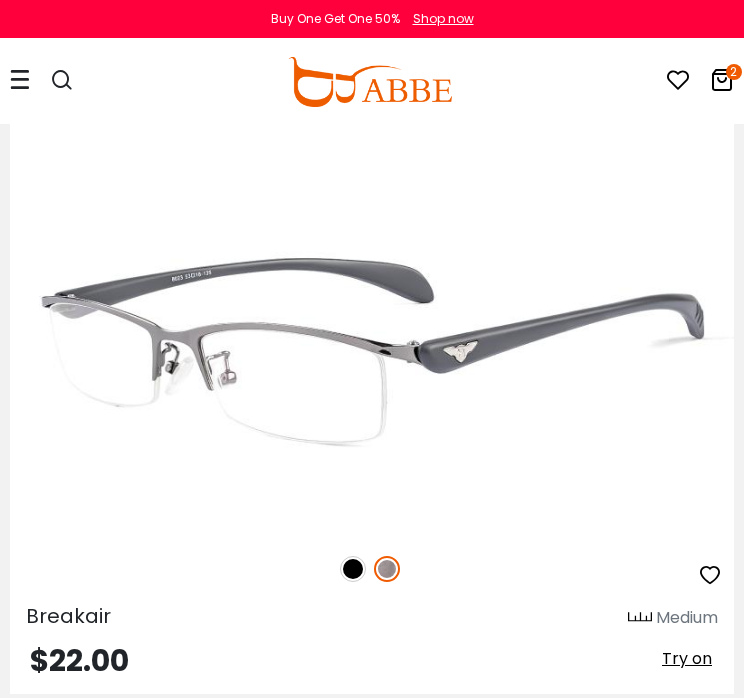 click at bounding box center [353, 569] 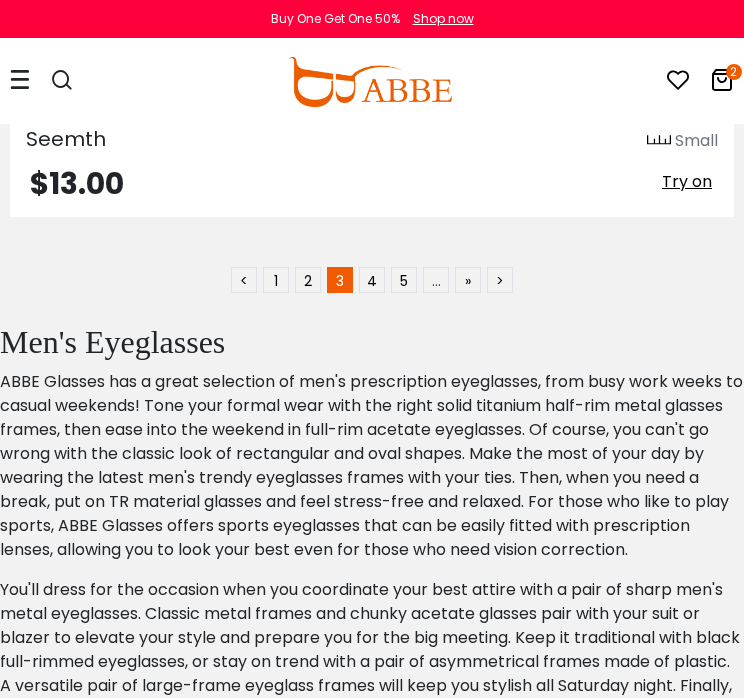 scroll, scrollTop: 37416, scrollLeft: 0, axis: vertical 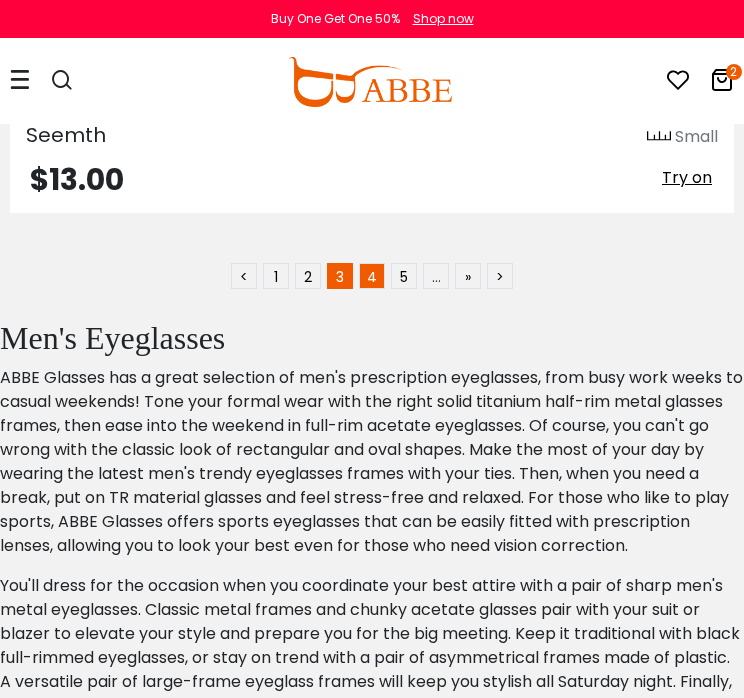 click on "4" at bounding box center (372, 276) 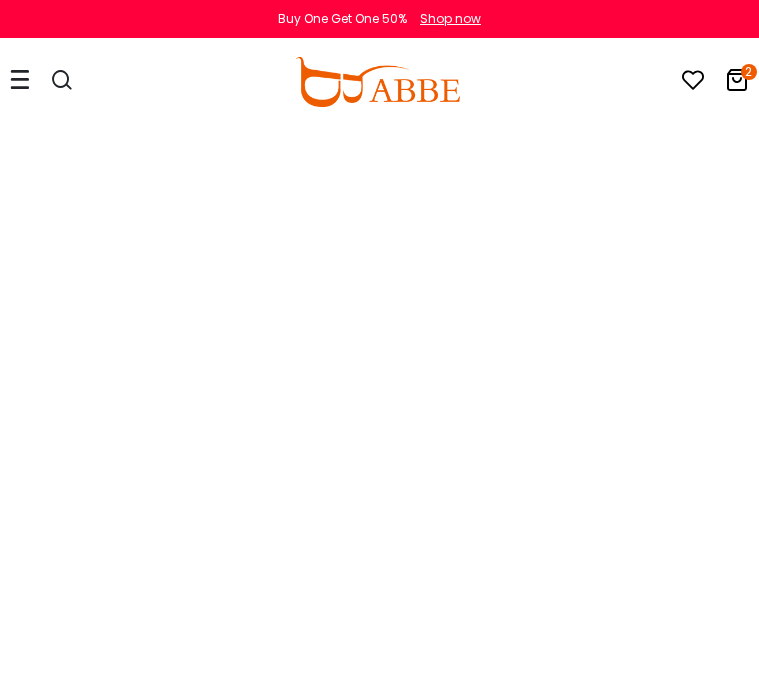 scroll, scrollTop: 0, scrollLeft: 0, axis: both 